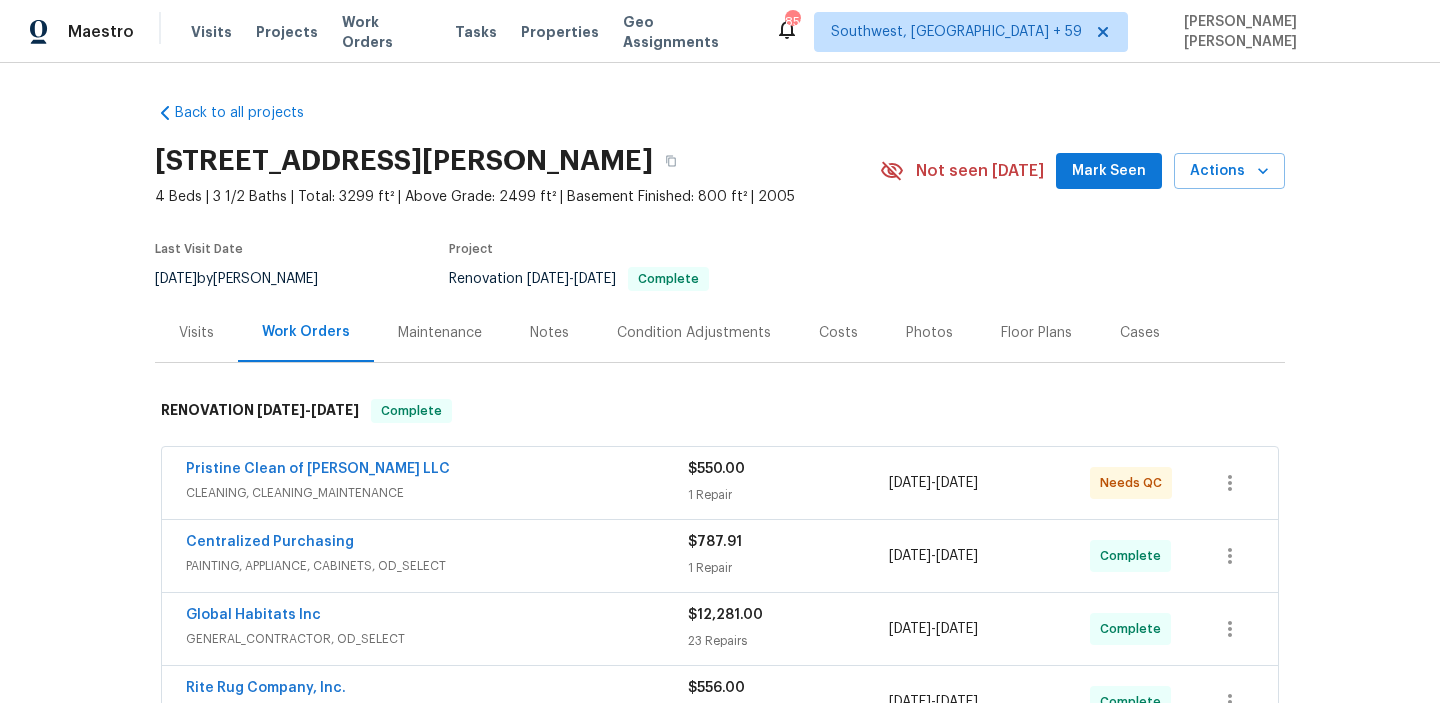 scroll, scrollTop: 0, scrollLeft: 0, axis: both 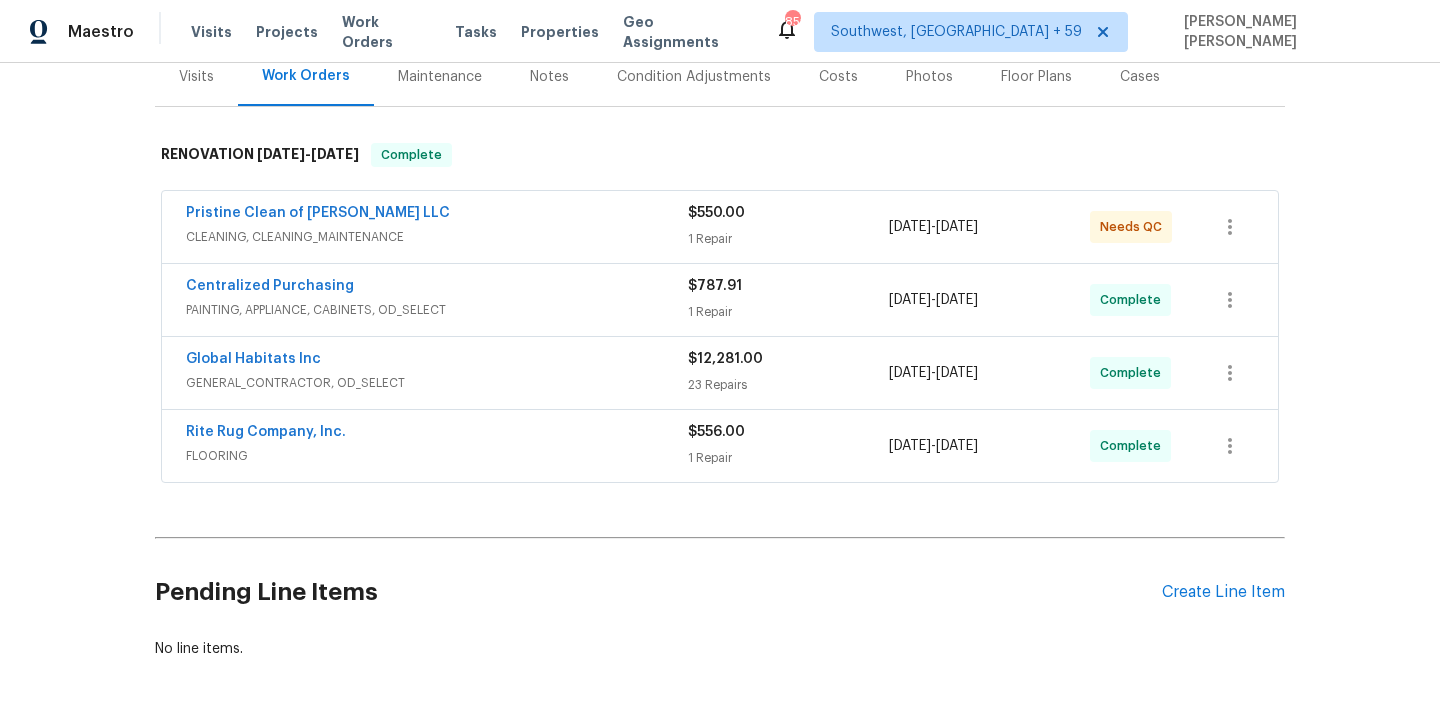 click on "Rite Rug Company, Inc." at bounding box center (437, 434) 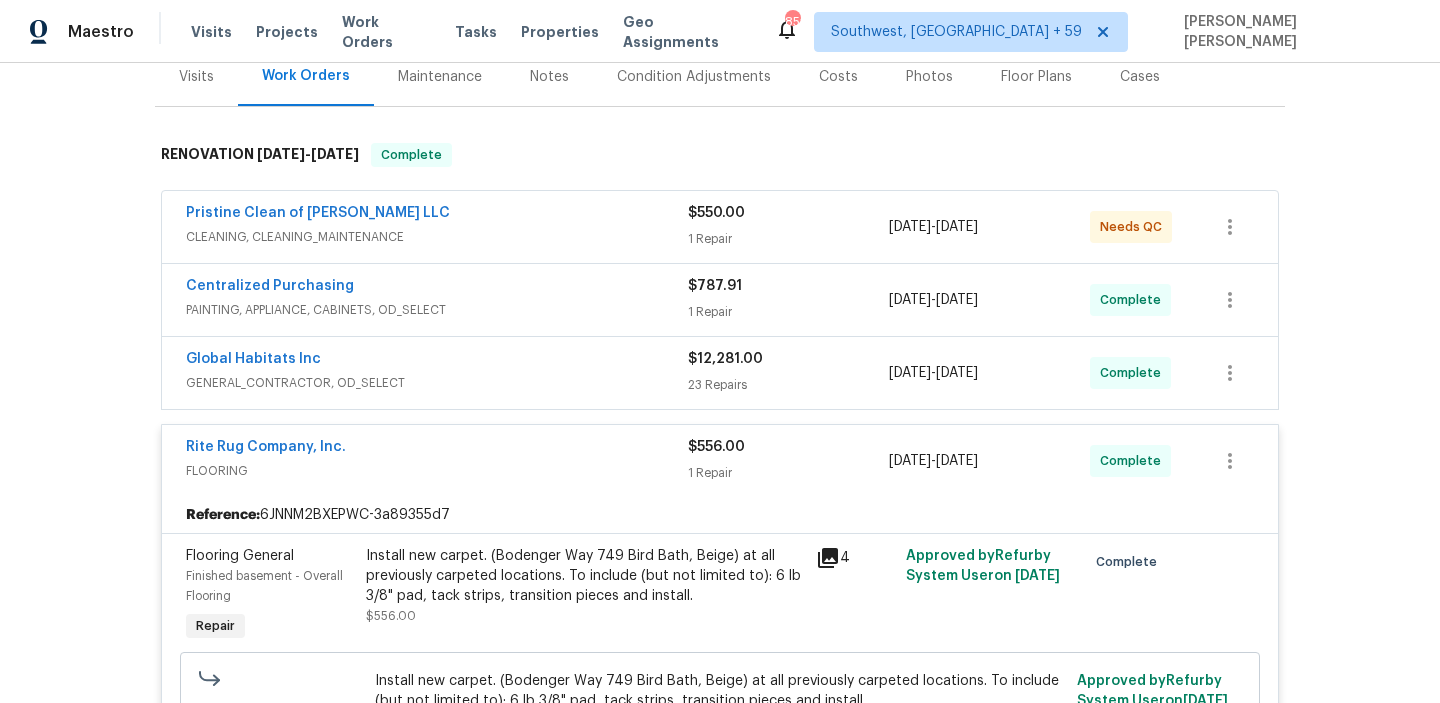 click on "GENERAL_CONTRACTOR, OD_SELECT" at bounding box center [437, 383] 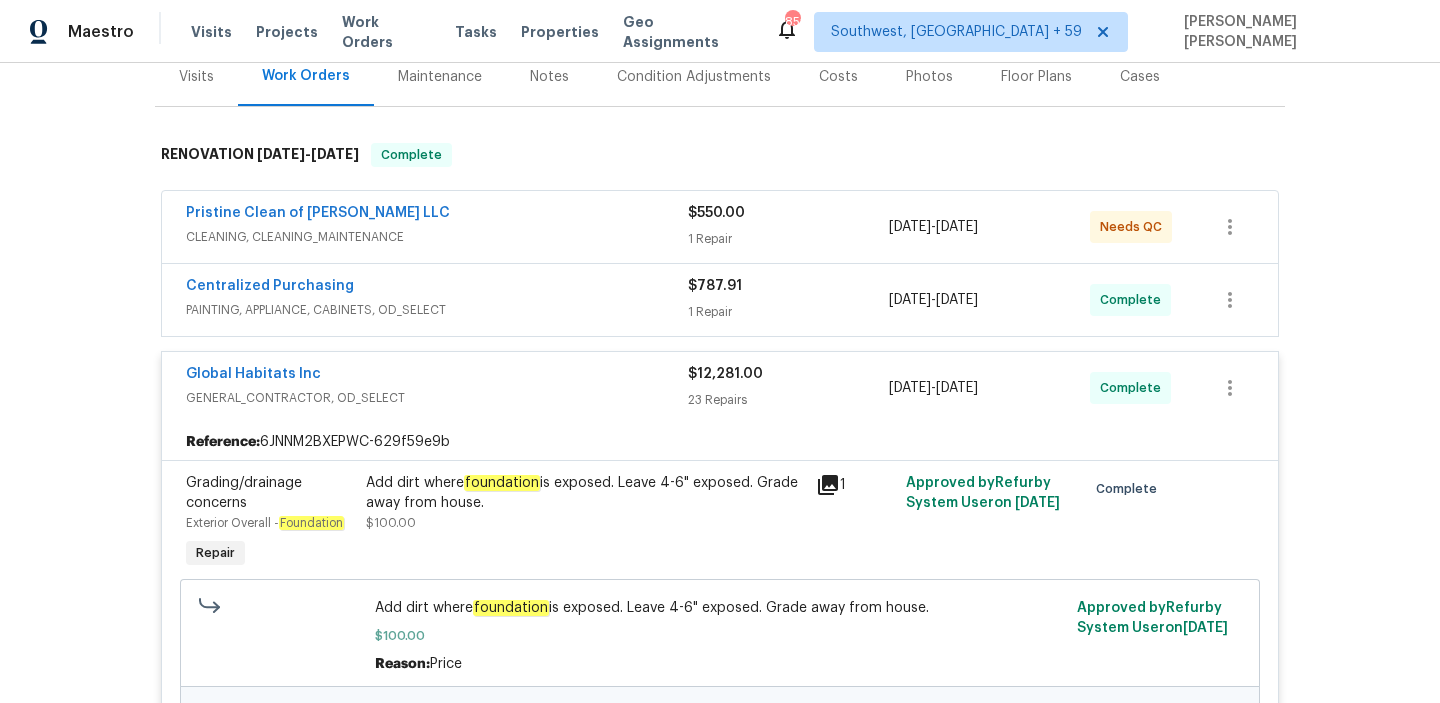 click on "PAINTING, APPLIANCE, CABINETS, OD_SELECT" at bounding box center [437, 310] 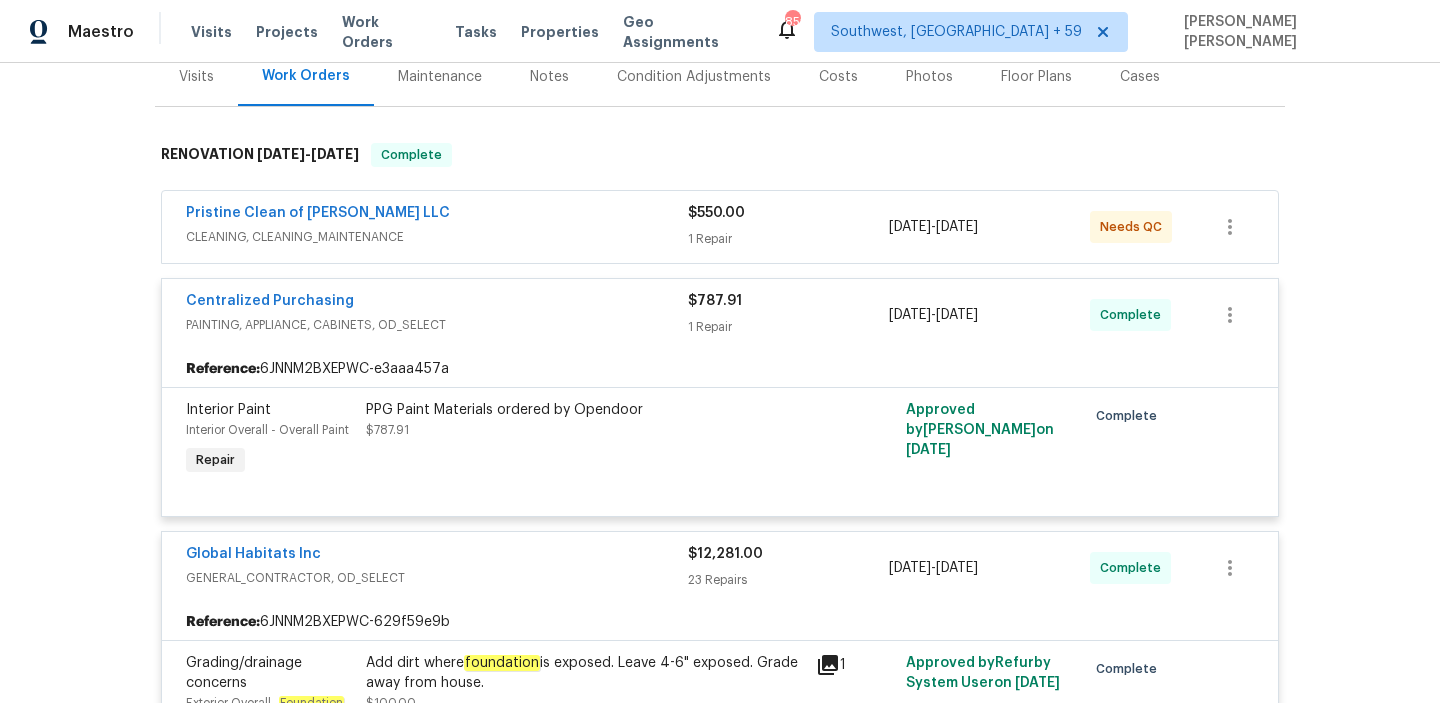 click on "CLEANING, CLEANING_MAINTENANCE" at bounding box center (437, 237) 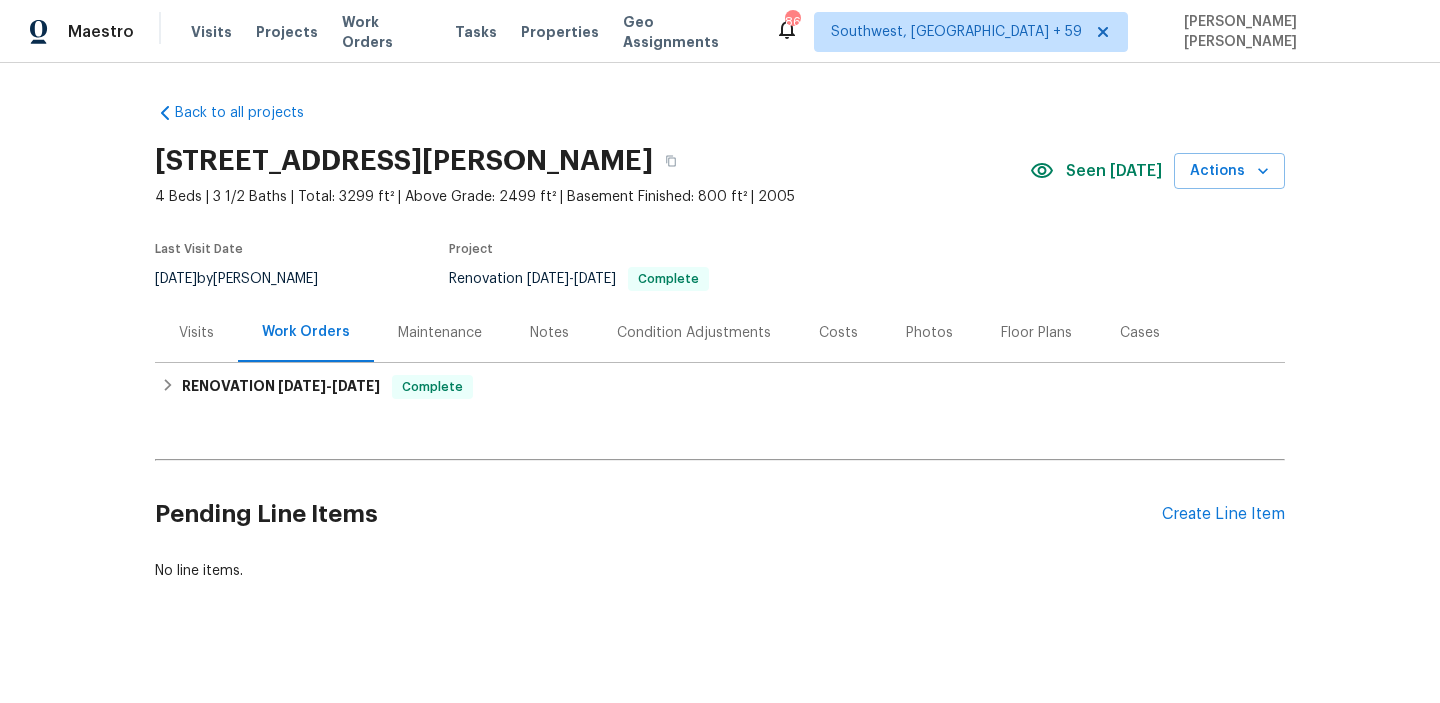 scroll, scrollTop: 0, scrollLeft: 0, axis: both 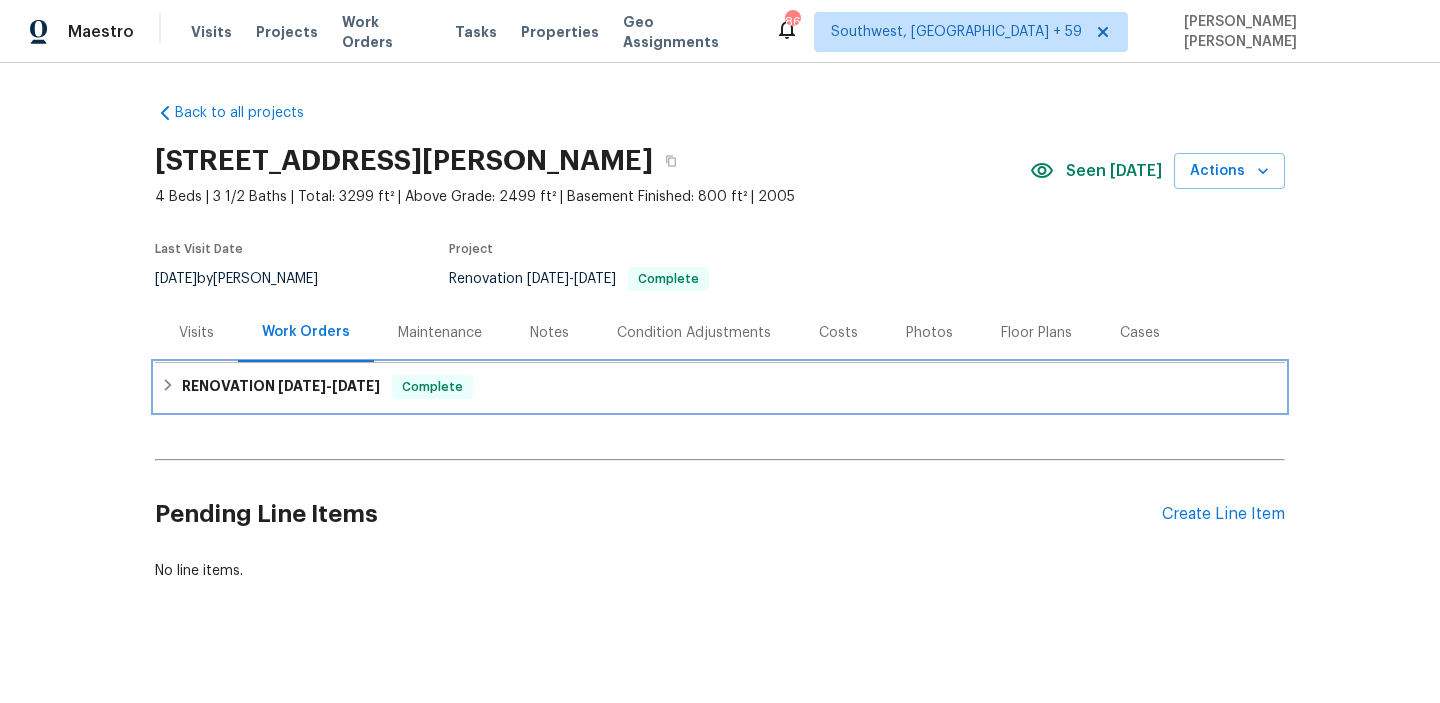 click on "RENOVATION   6/30/25  -  7/10/25 Complete" at bounding box center (720, 387) 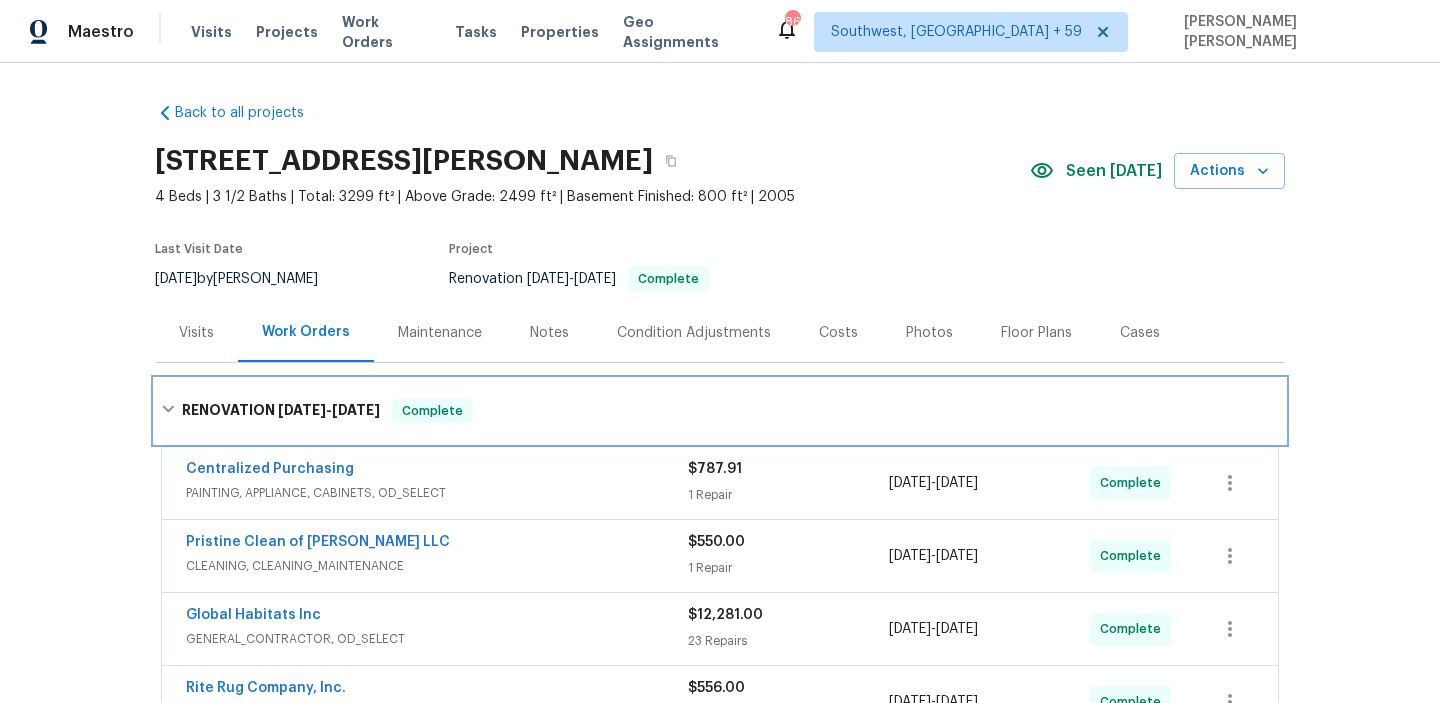 scroll, scrollTop: 199, scrollLeft: 0, axis: vertical 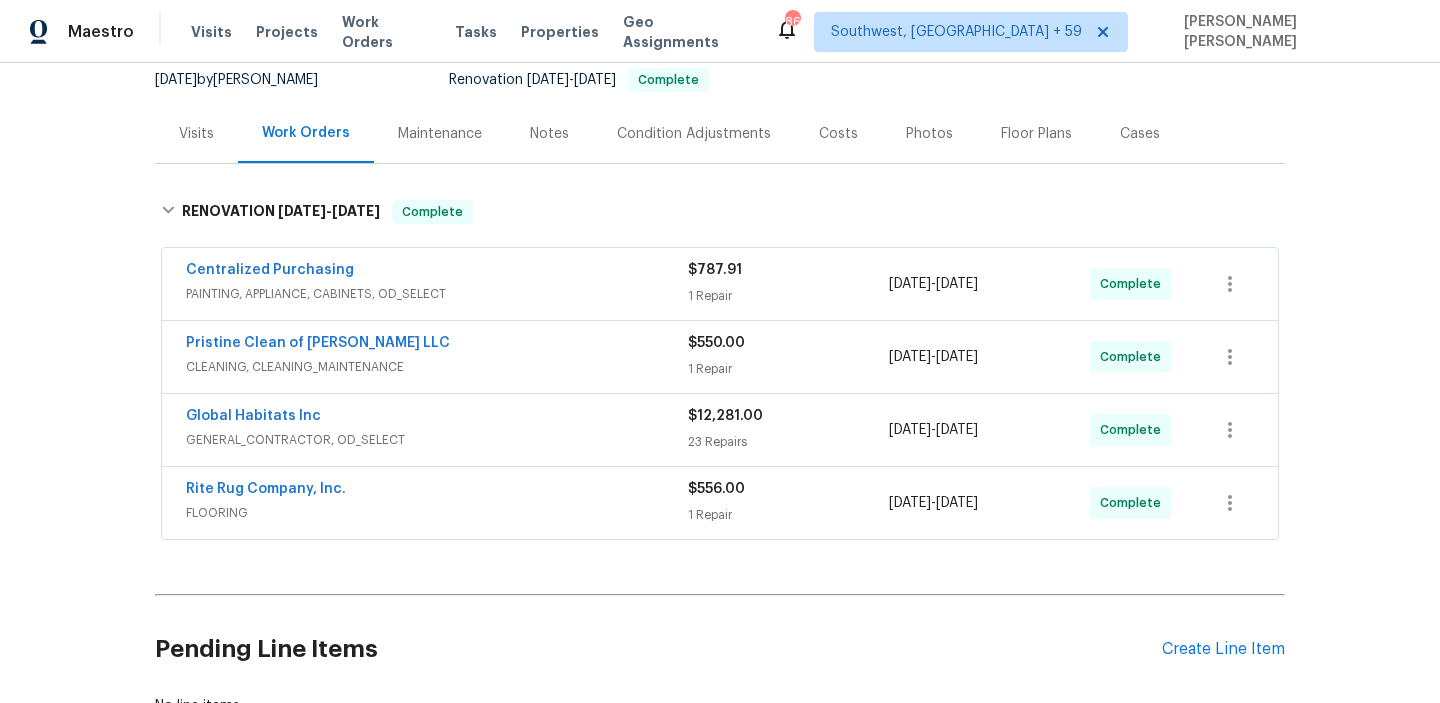 click on "Rite Rug Company, Inc." at bounding box center (437, 491) 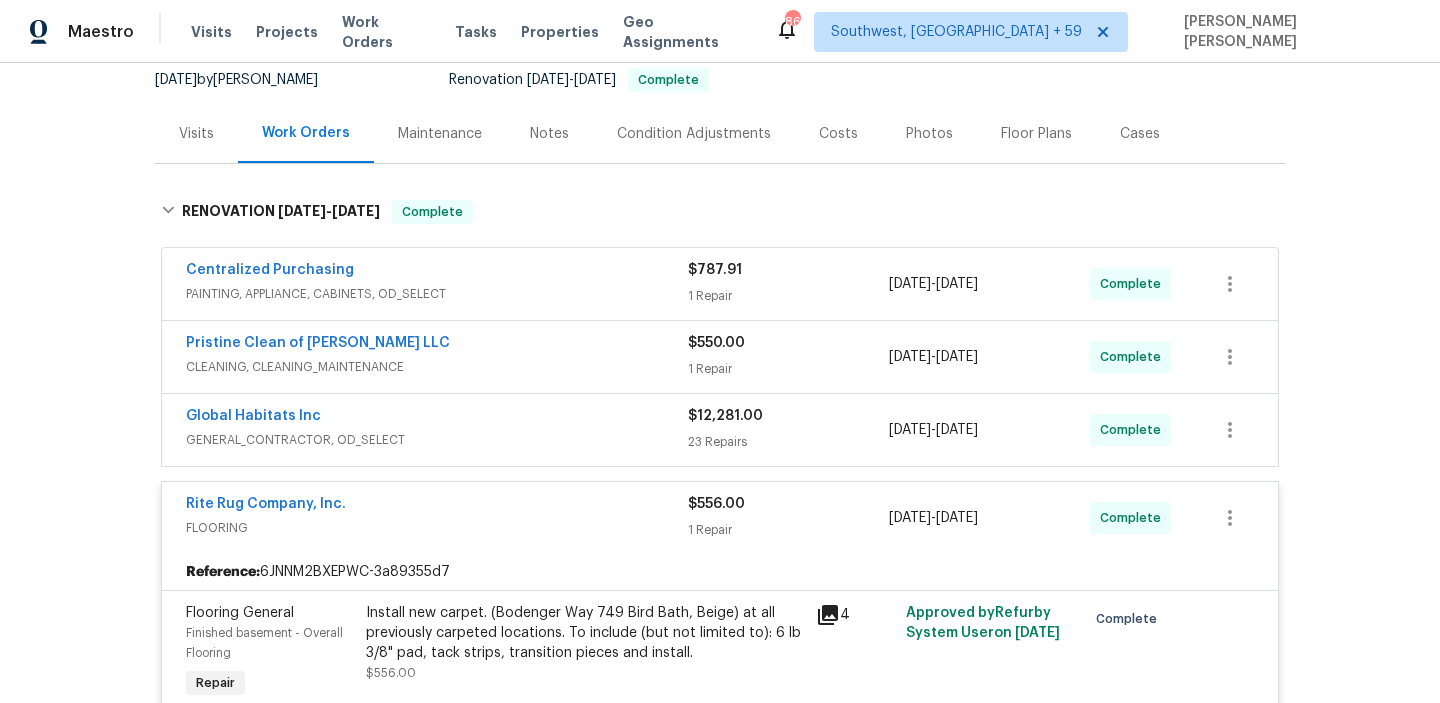 click on "Global Habitats Inc" at bounding box center [437, 418] 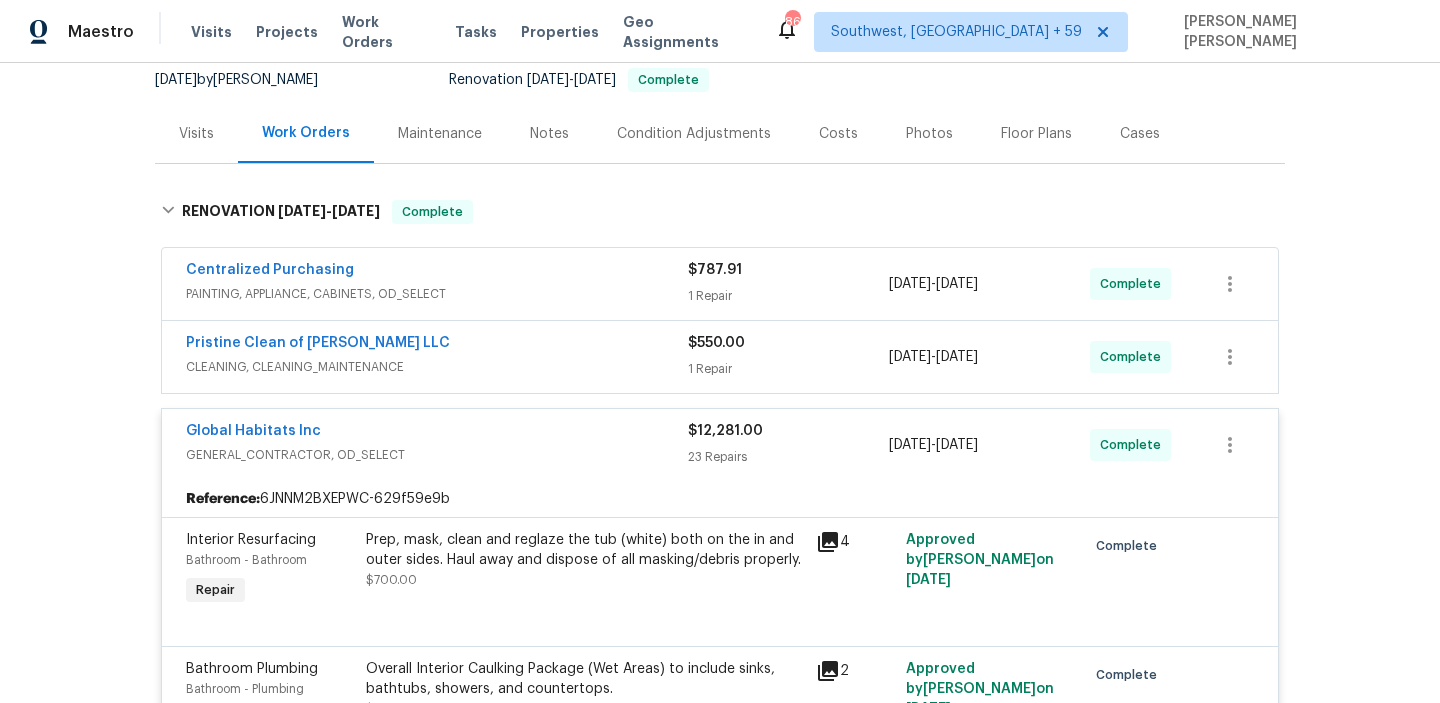 click on "Pristine Clean of Troy LLC" at bounding box center [437, 345] 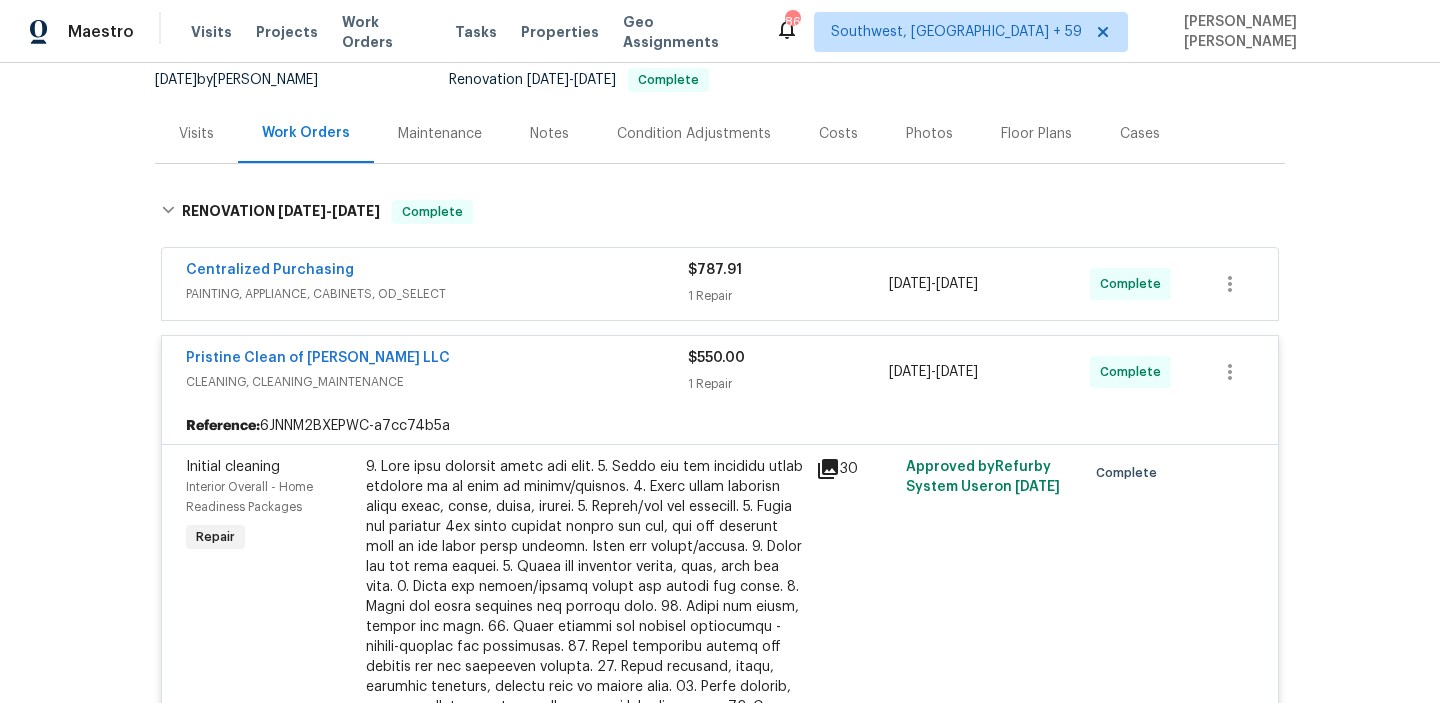 click on "Centralized Purchasing" at bounding box center [437, 272] 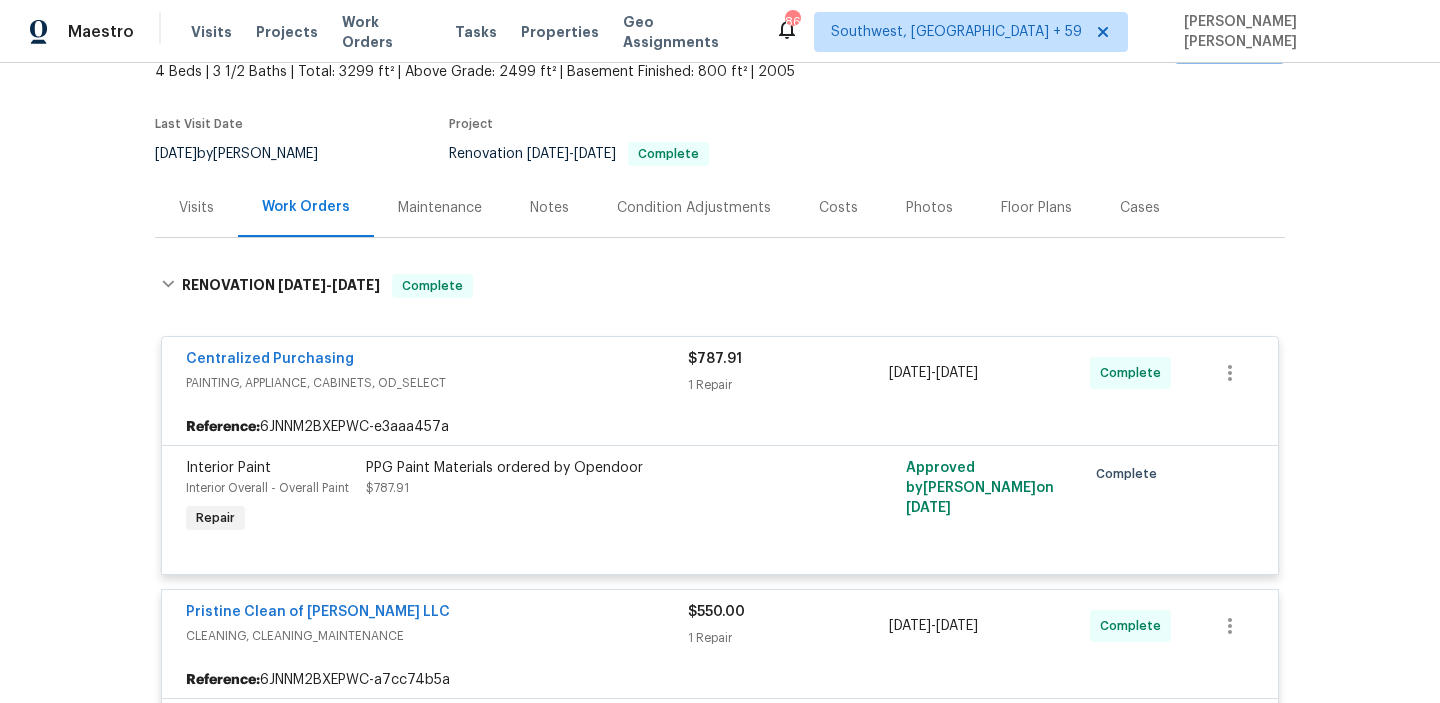 scroll, scrollTop: 1745, scrollLeft: 0, axis: vertical 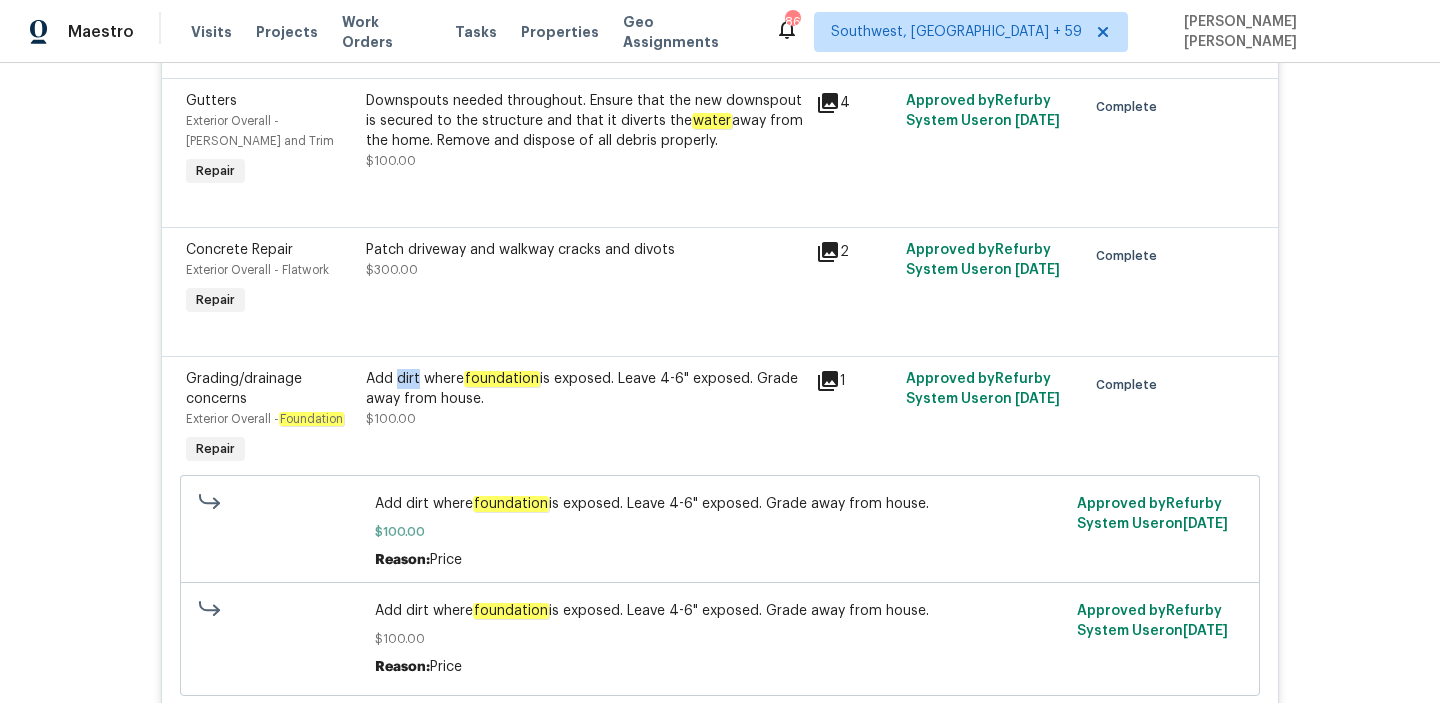 click on "Add dirt where  foundation  is exposed. Leave 4-6" exposed. Grade away from house. $100.00" at bounding box center (585, 399) 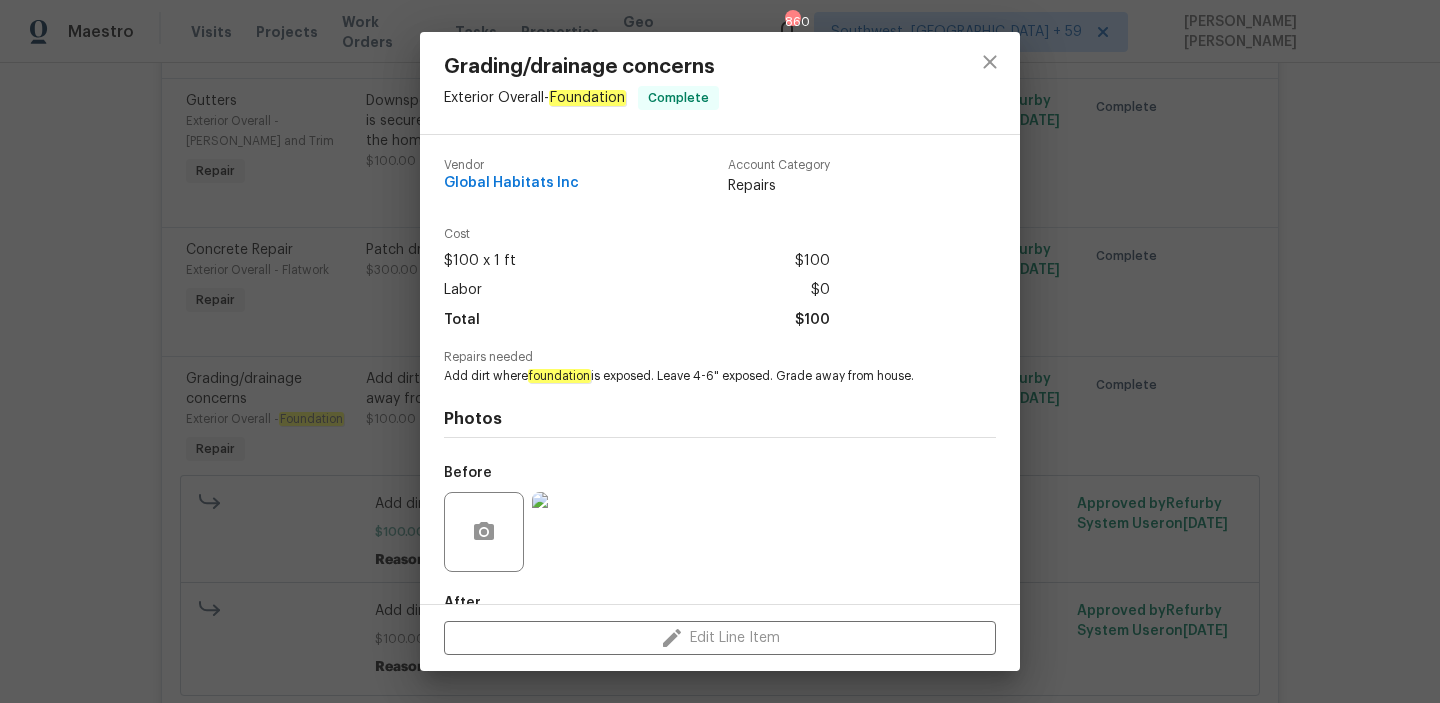 click on "Add dirt where  foundation  is exposed. Leave 4-6" exposed. Grade away from house." at bounding box center (692, 376) 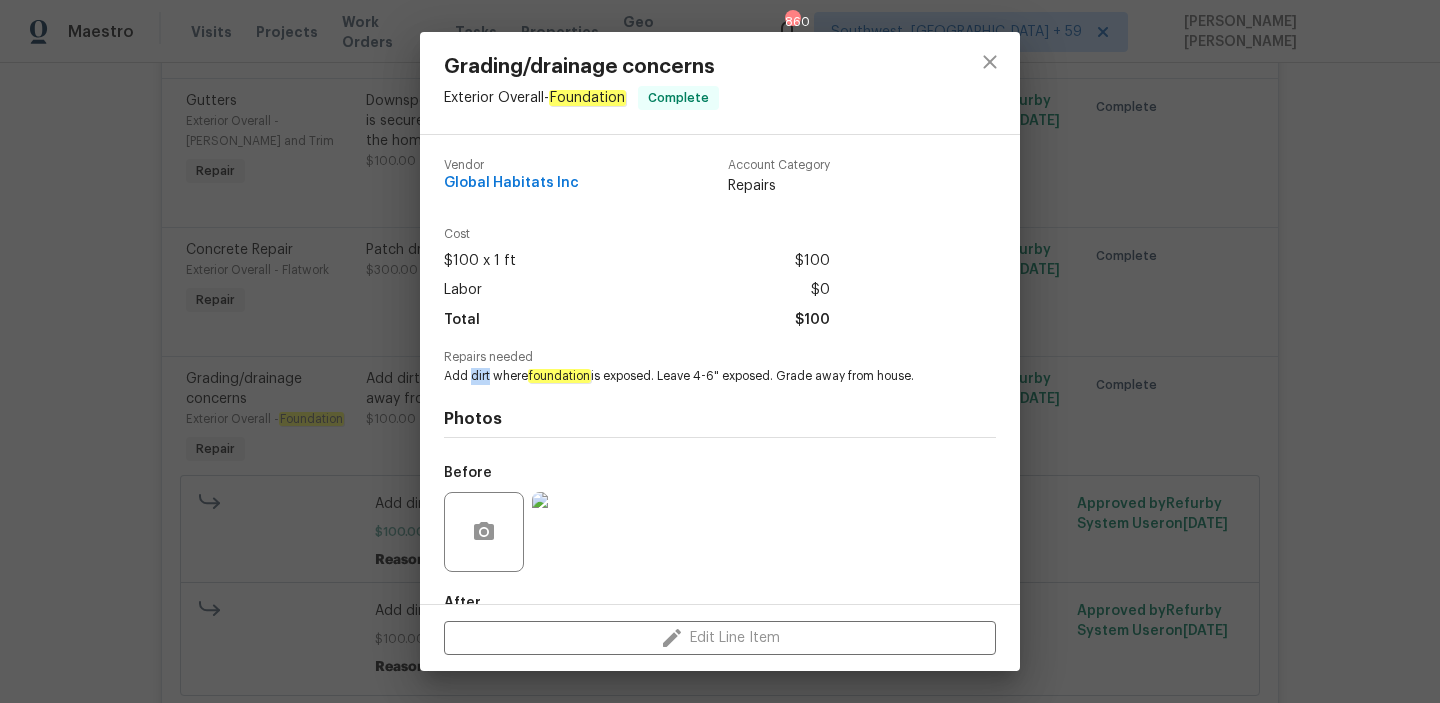 click on "Add dirt where  foundation  is exposed. Leave 4-6" exposed. Grade away from house." at bounding box center [692, 376] 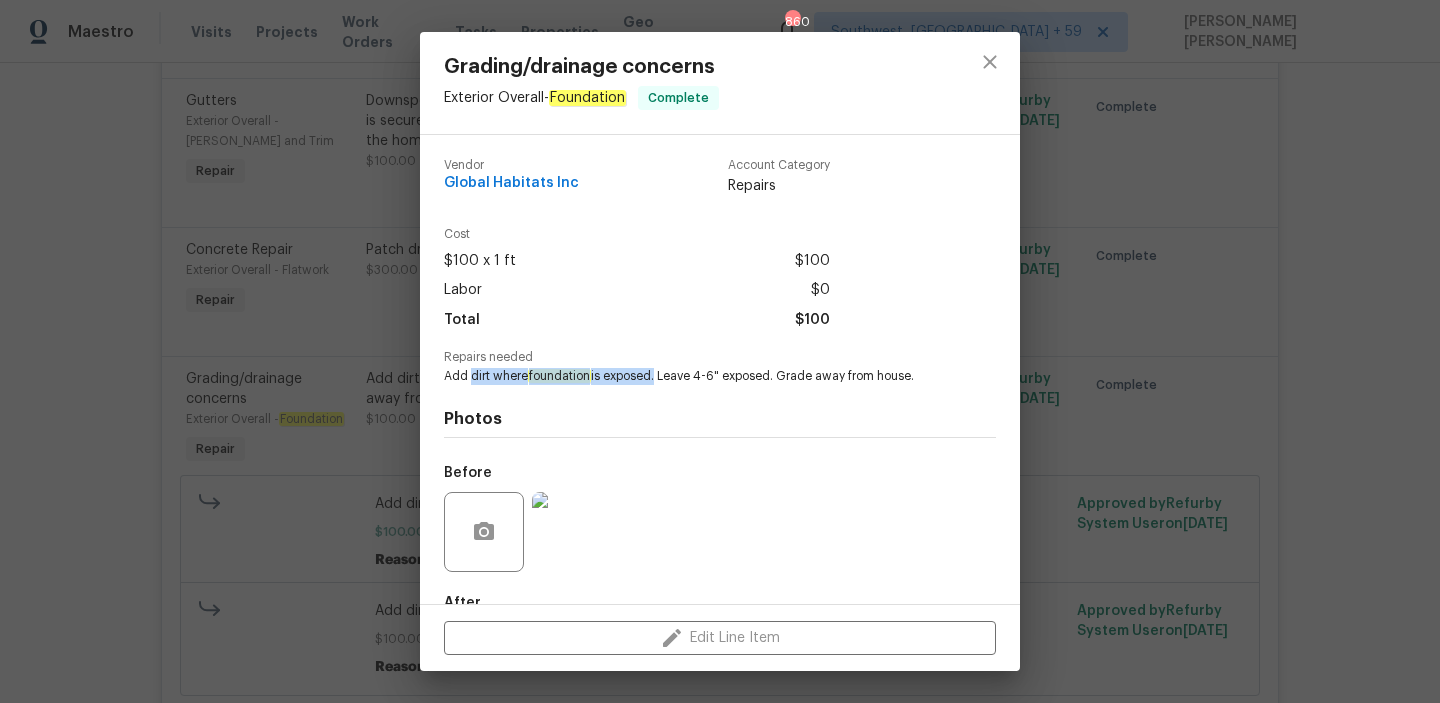 copy on "dirt where  foundation  is exposed" 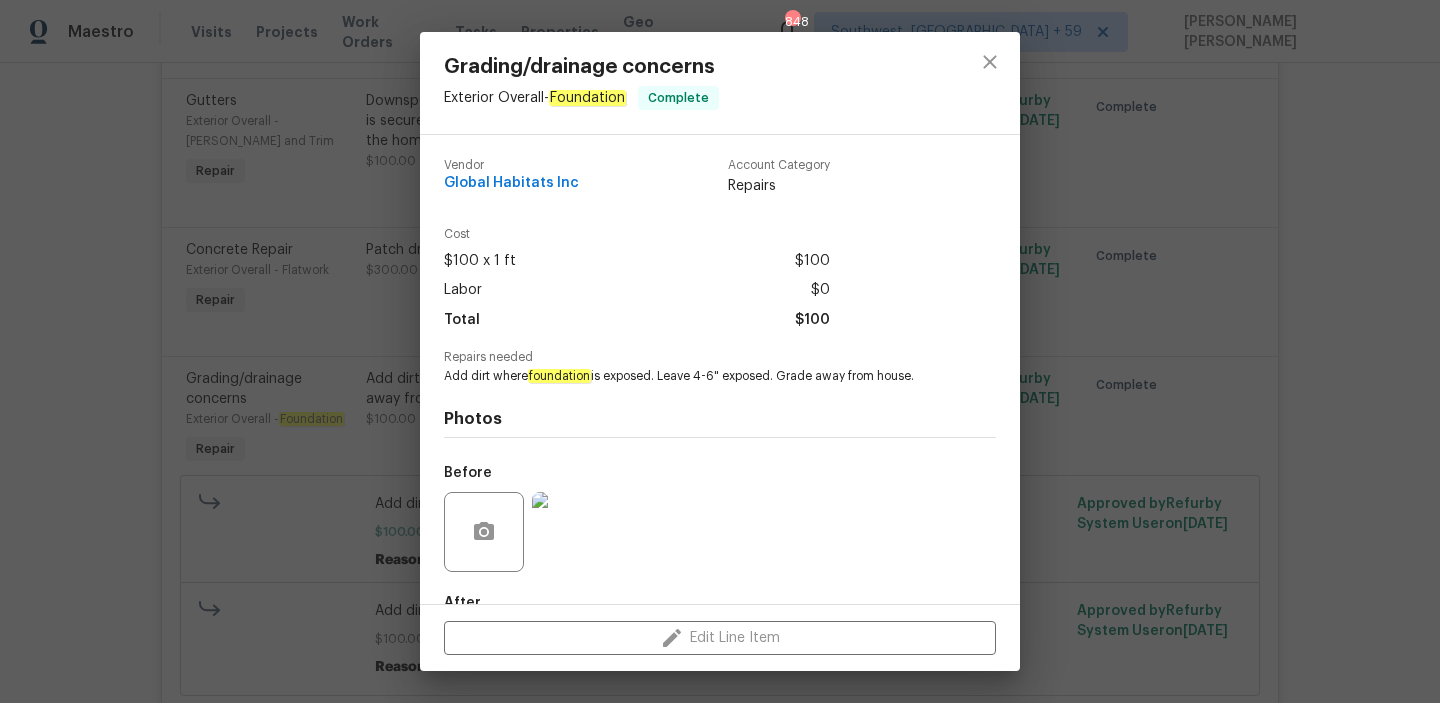 click on "Grading/drainage concerns Exterior Overall  -  Foundation Complete Vendor Global Habitats Inc Account Category Repairs Cost $100 x 1 ft $100 Labor $0 Total $100 Repairs needed Add dirt where  foundation  is exposed. Leave 4-6" exposed. Grade away from house. Photos Before After  Edit Line Item" at bounding box center [720, 351] 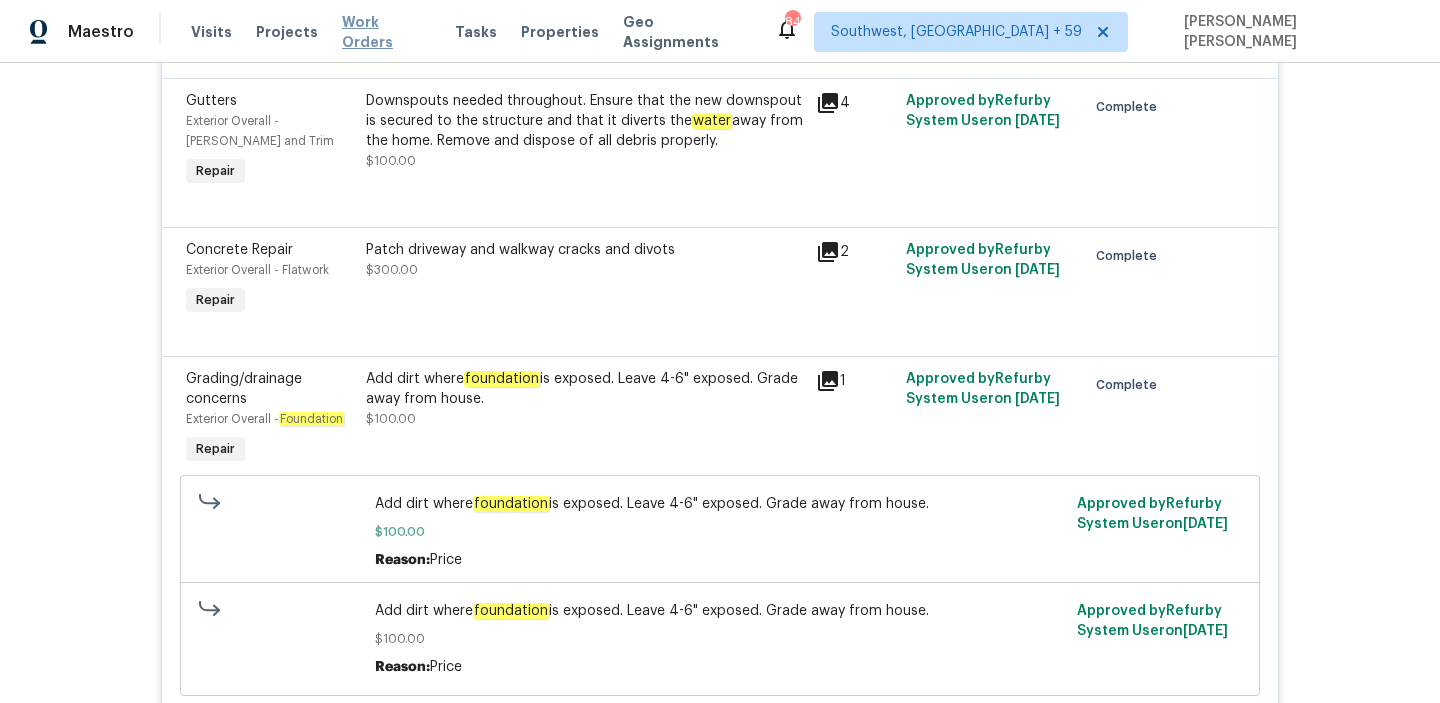 click on "Work Orders" at bounding box center (386, 32) 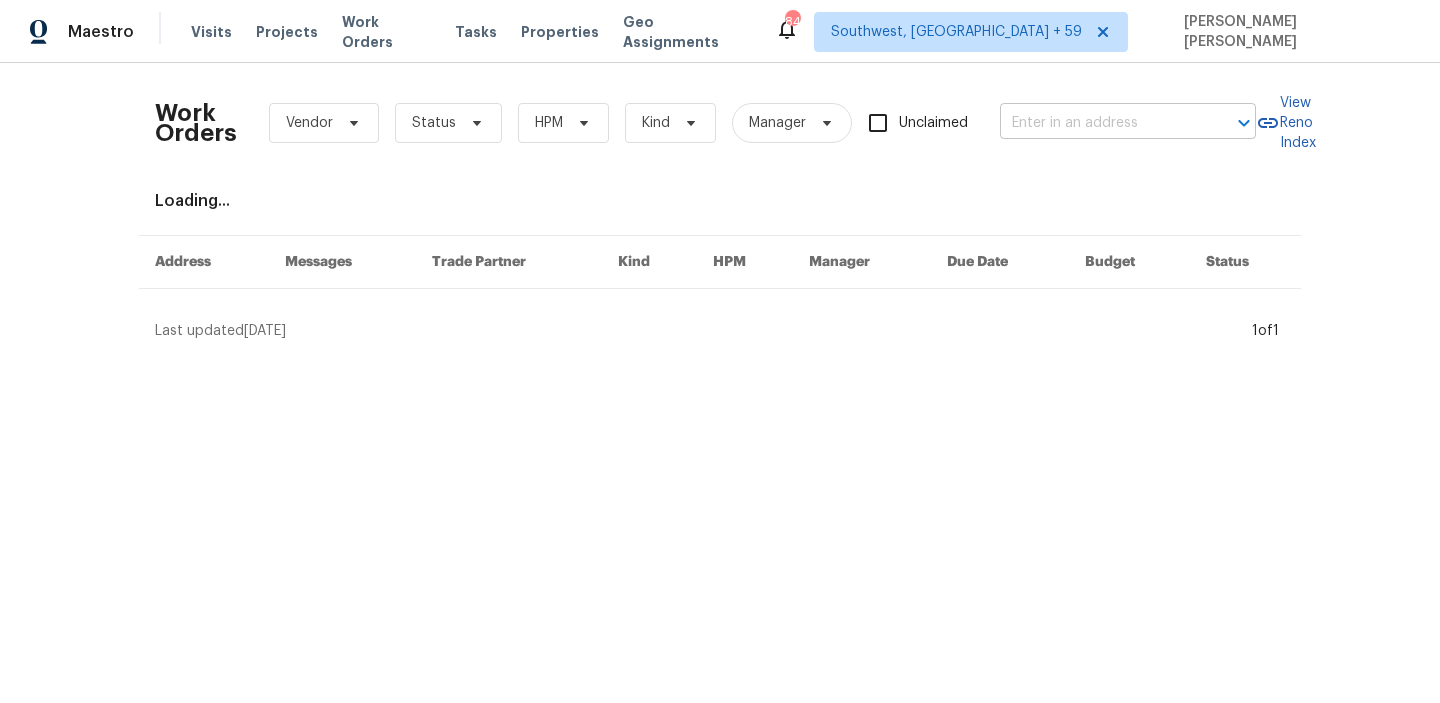 click at bounding box center [1100, 123] 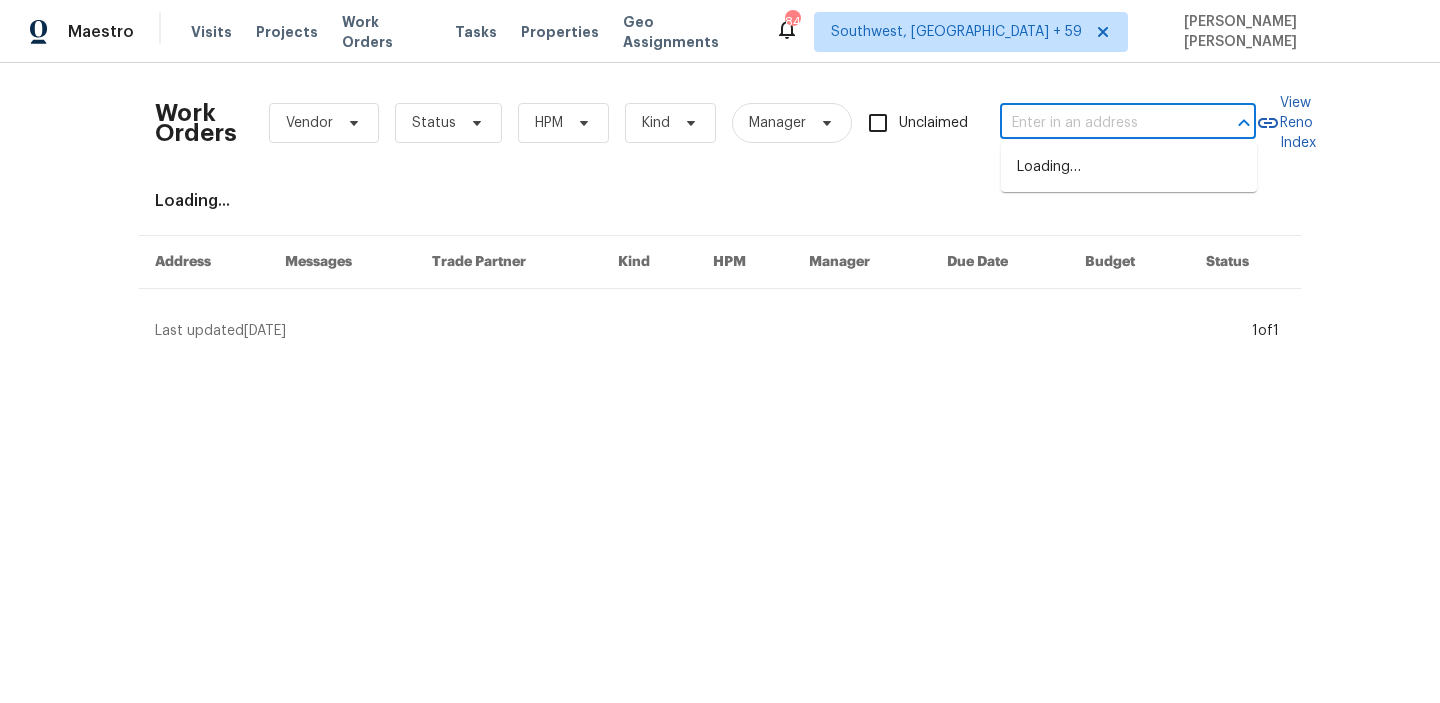 paste on "68 W Lakewood Dr, Fenton, MO 63026" 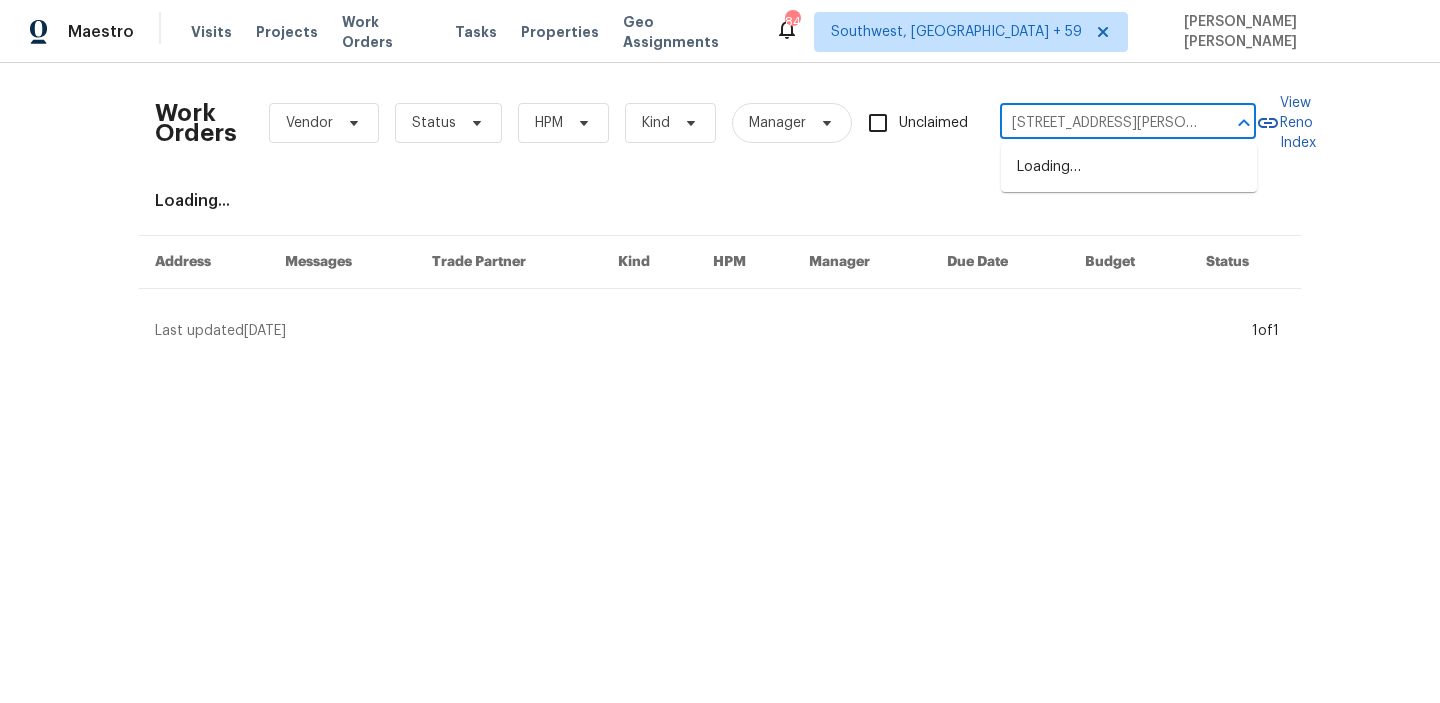 scroll, scrollTop: 0, scrollLeft: 64, axis: horizontal 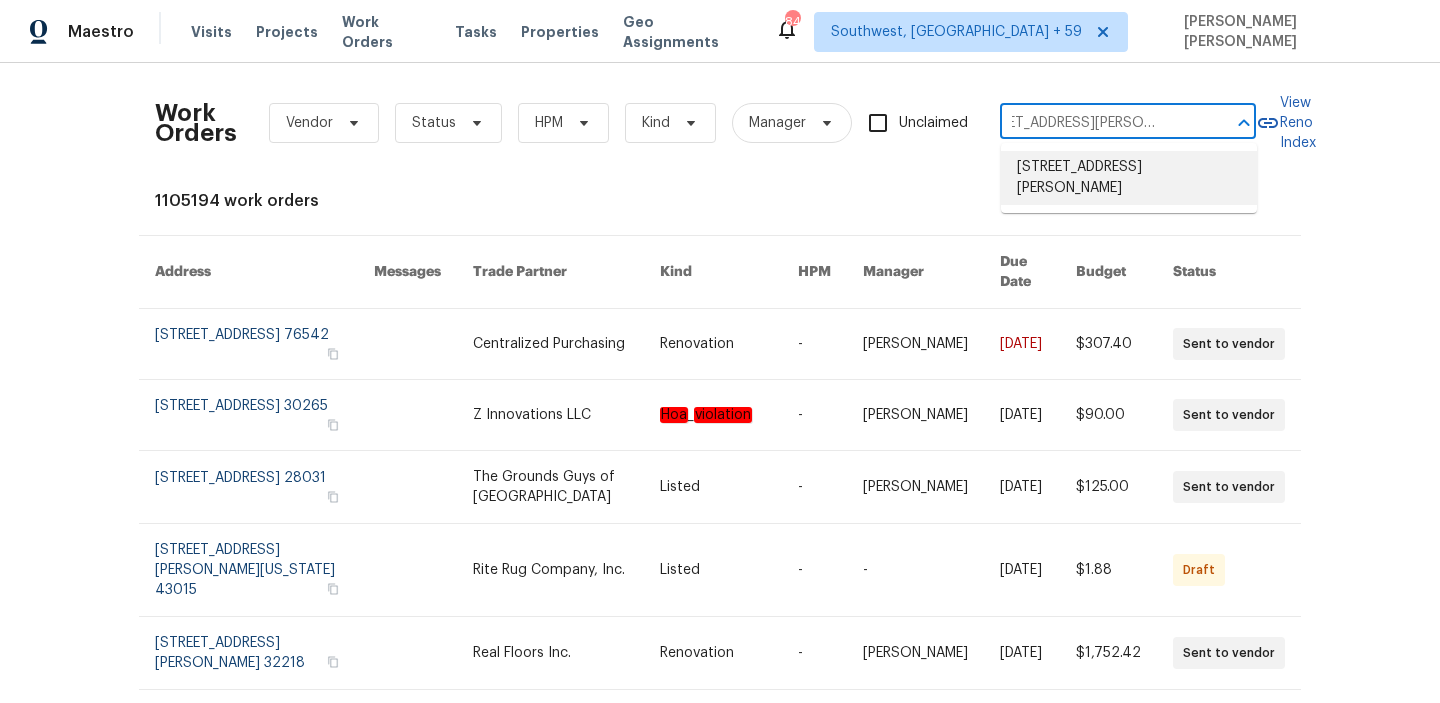 click on "68 W Lakewood Dr, Fenton, MO 63026" at bounding box center [1129, 178] 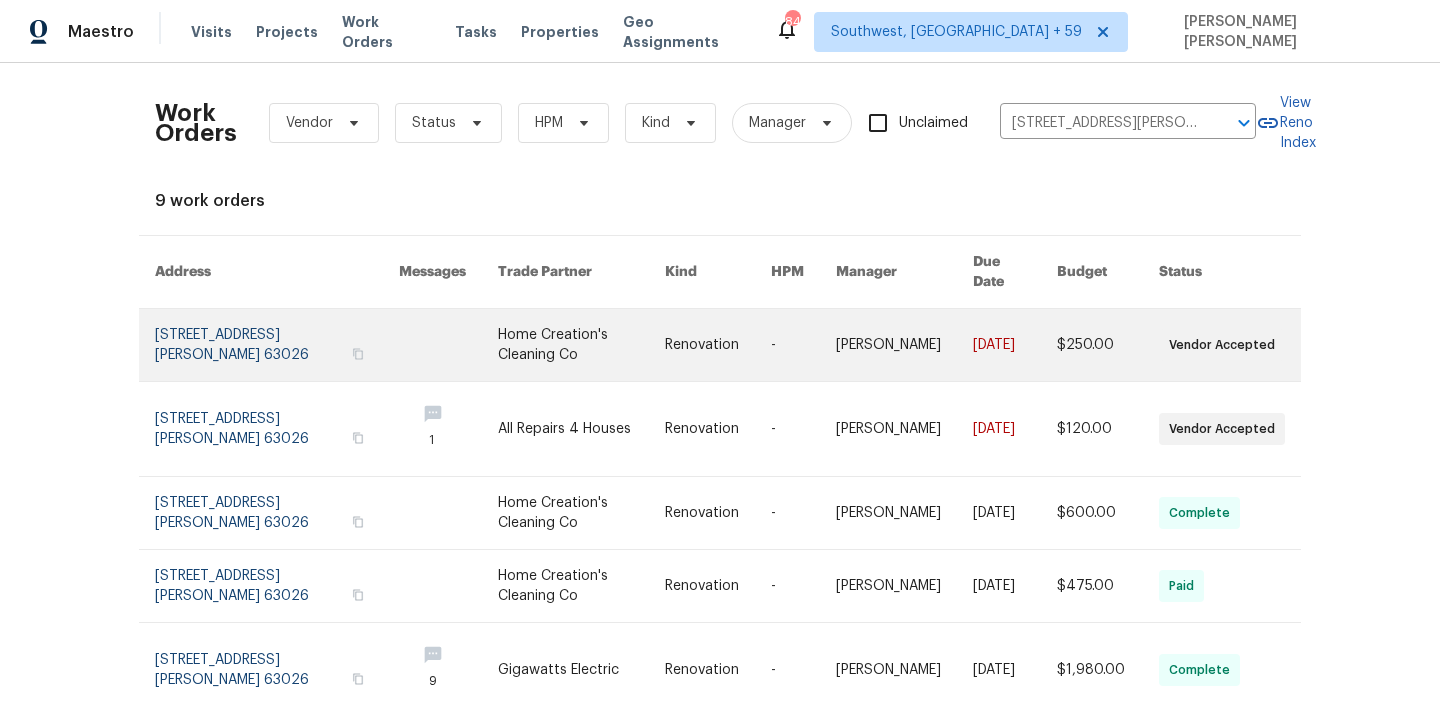 click at bounding box center (1108, 345) 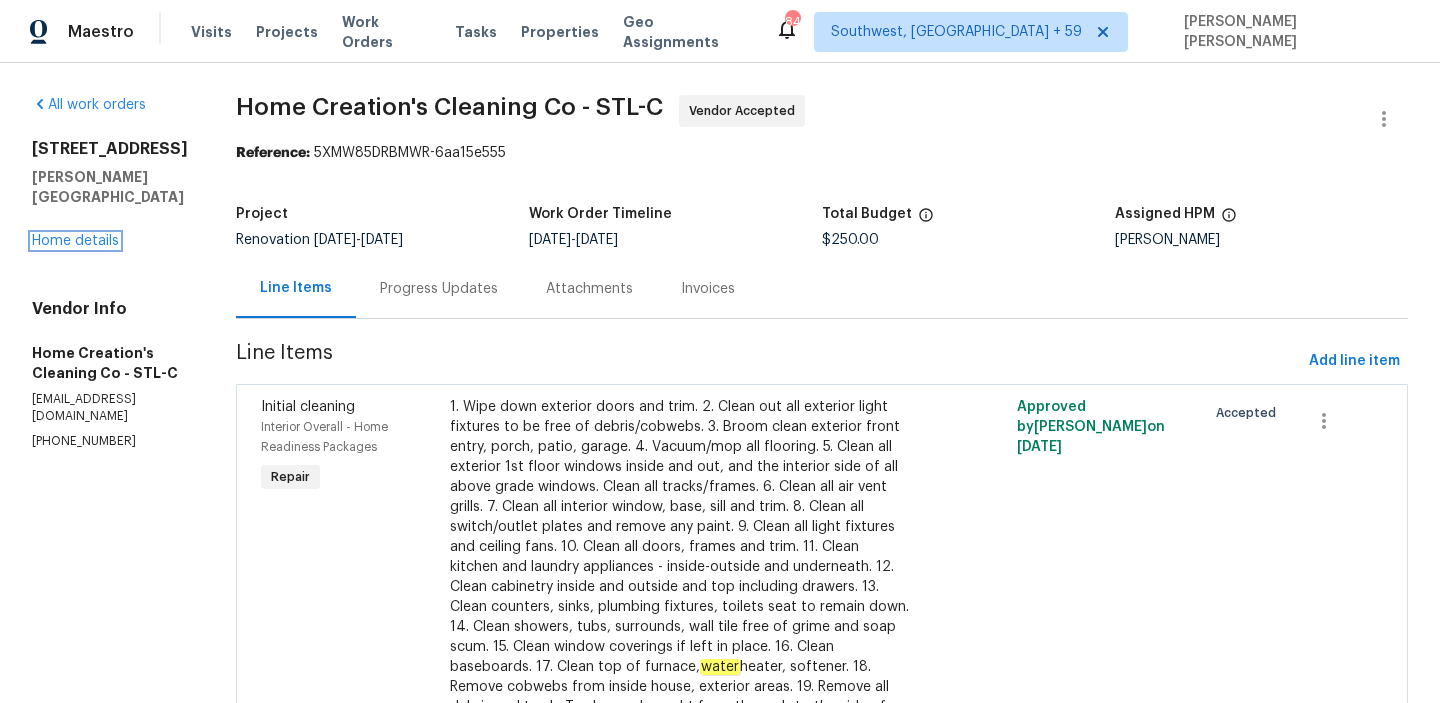 click on "Home details" at bounding box center (75, 241) 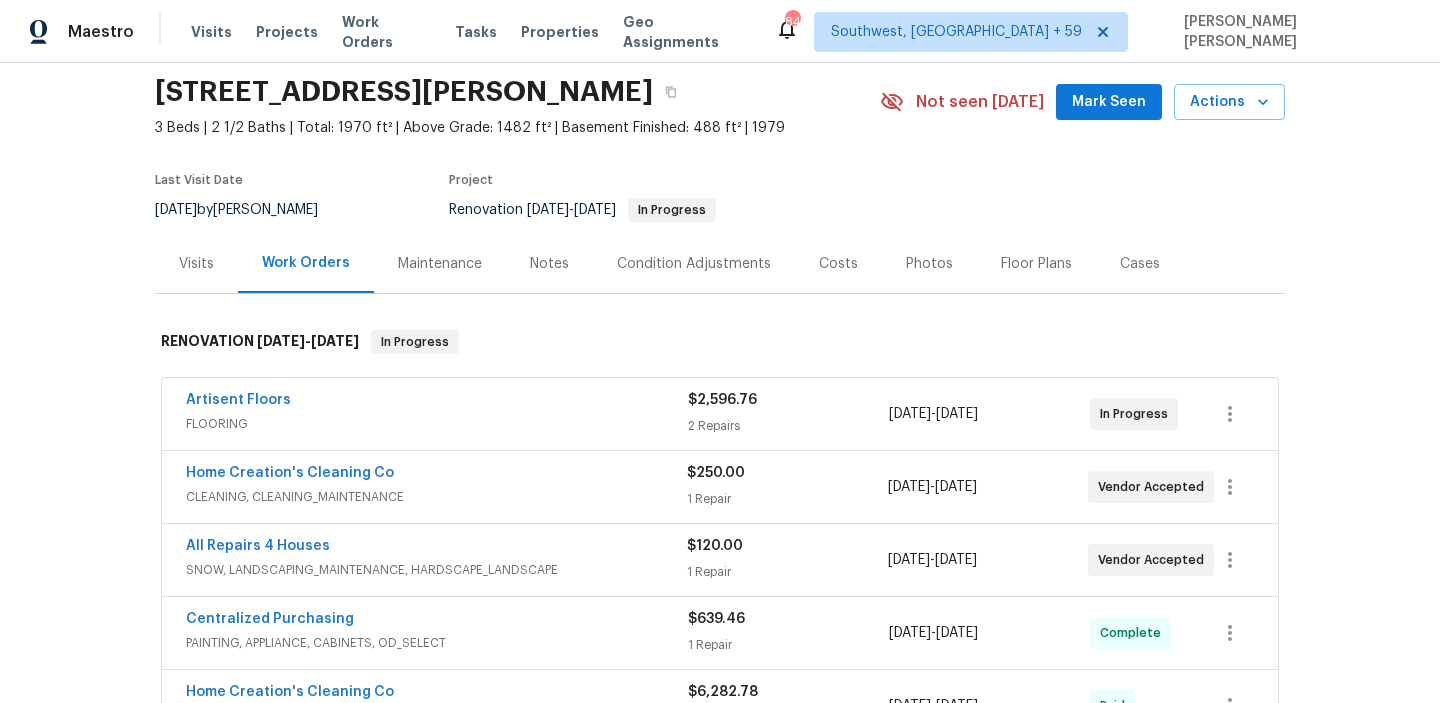 scroll, scrollTop: 0, scrollLeft: 0, axis: both 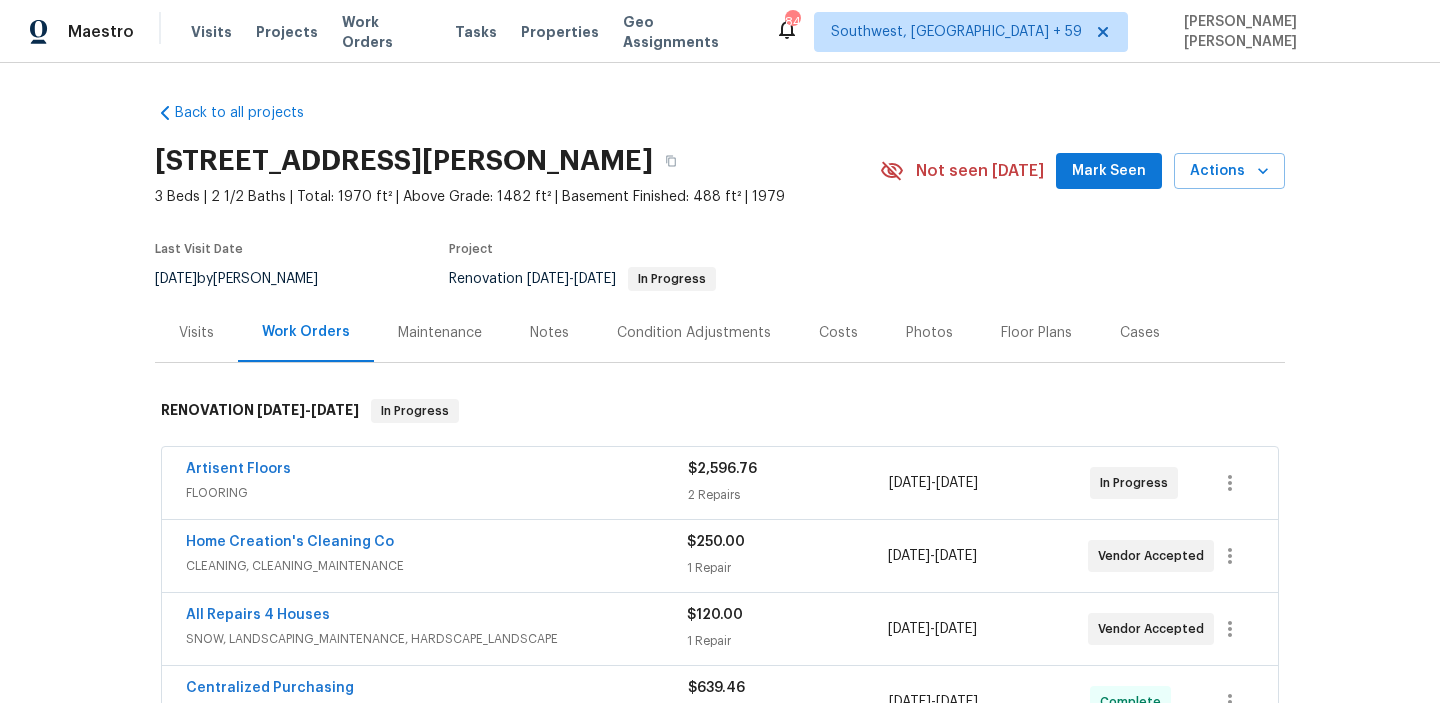 click on "Visits" at bounding box center [196, 332] 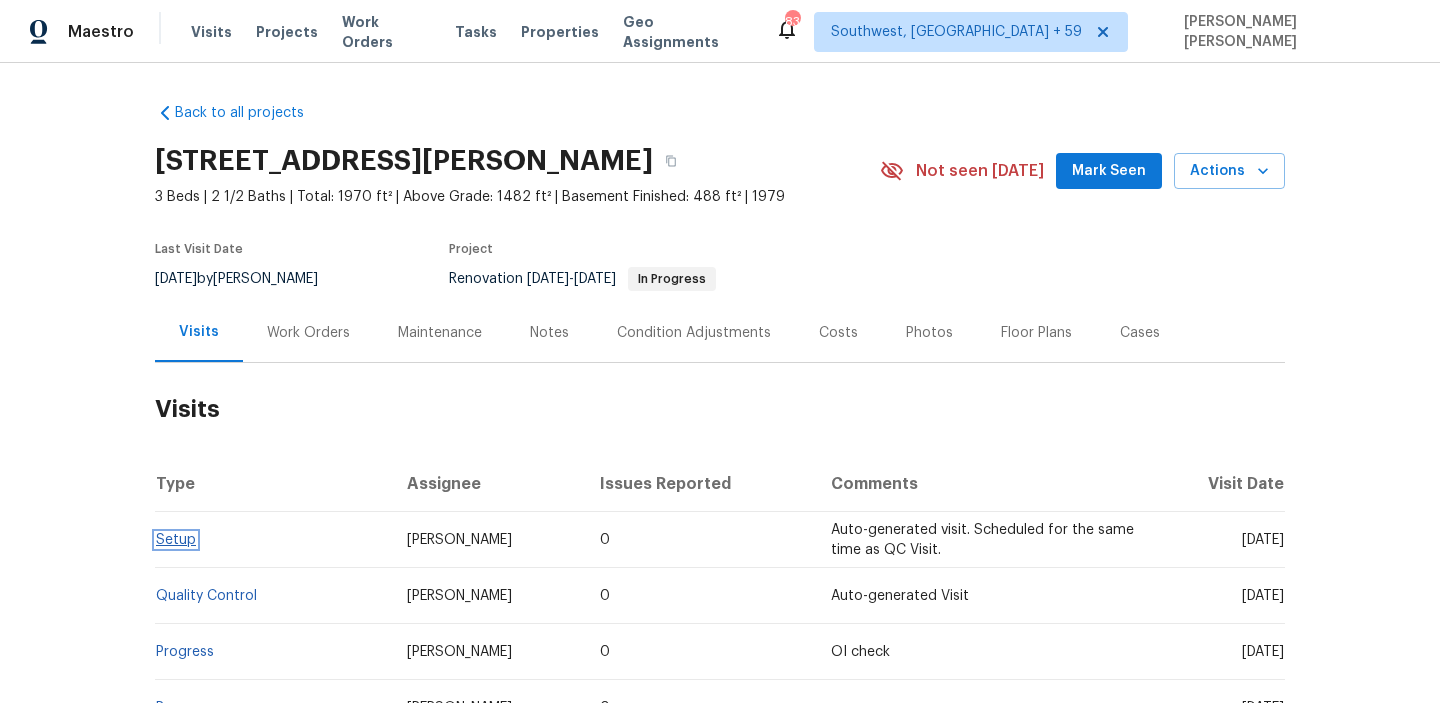 click on "Setup" at bounding box center (176, 540) 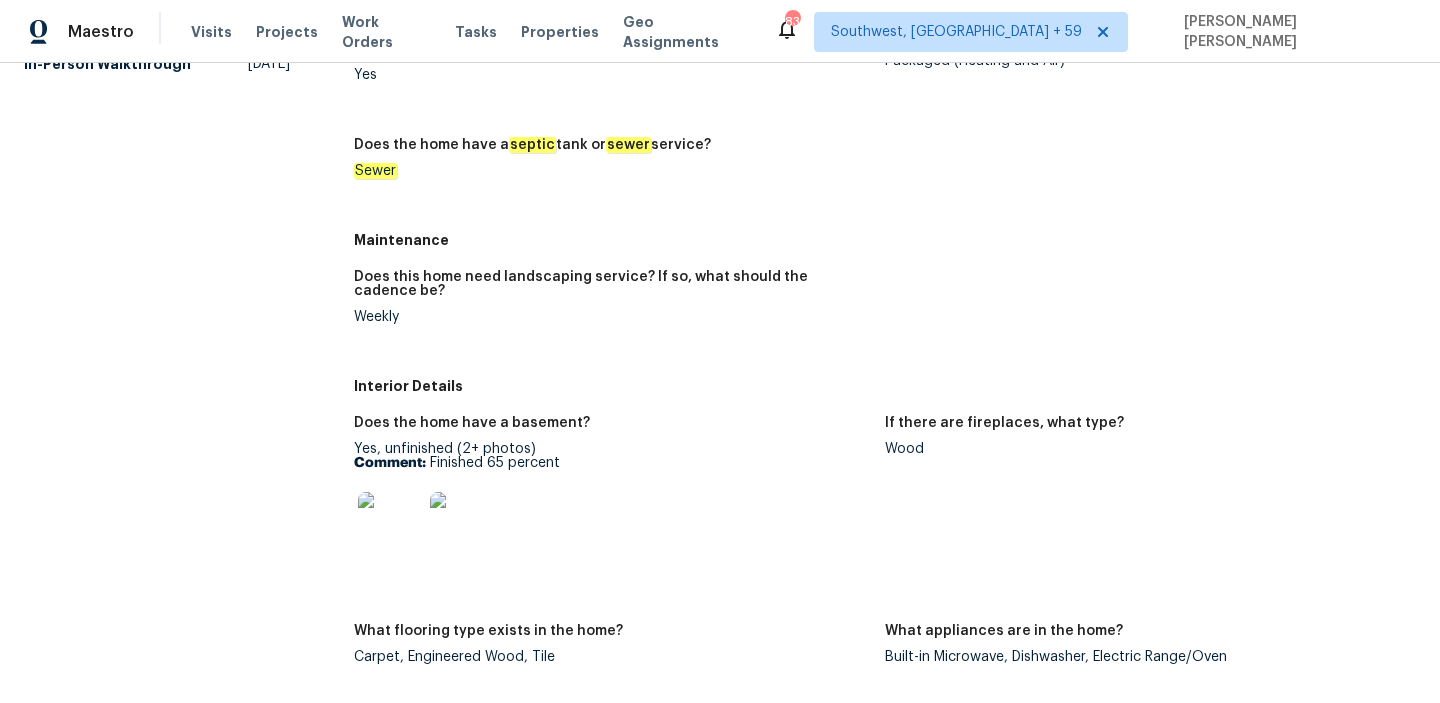 scroll, scrollTop: 563, scrollLeft: 0, axis: vertical 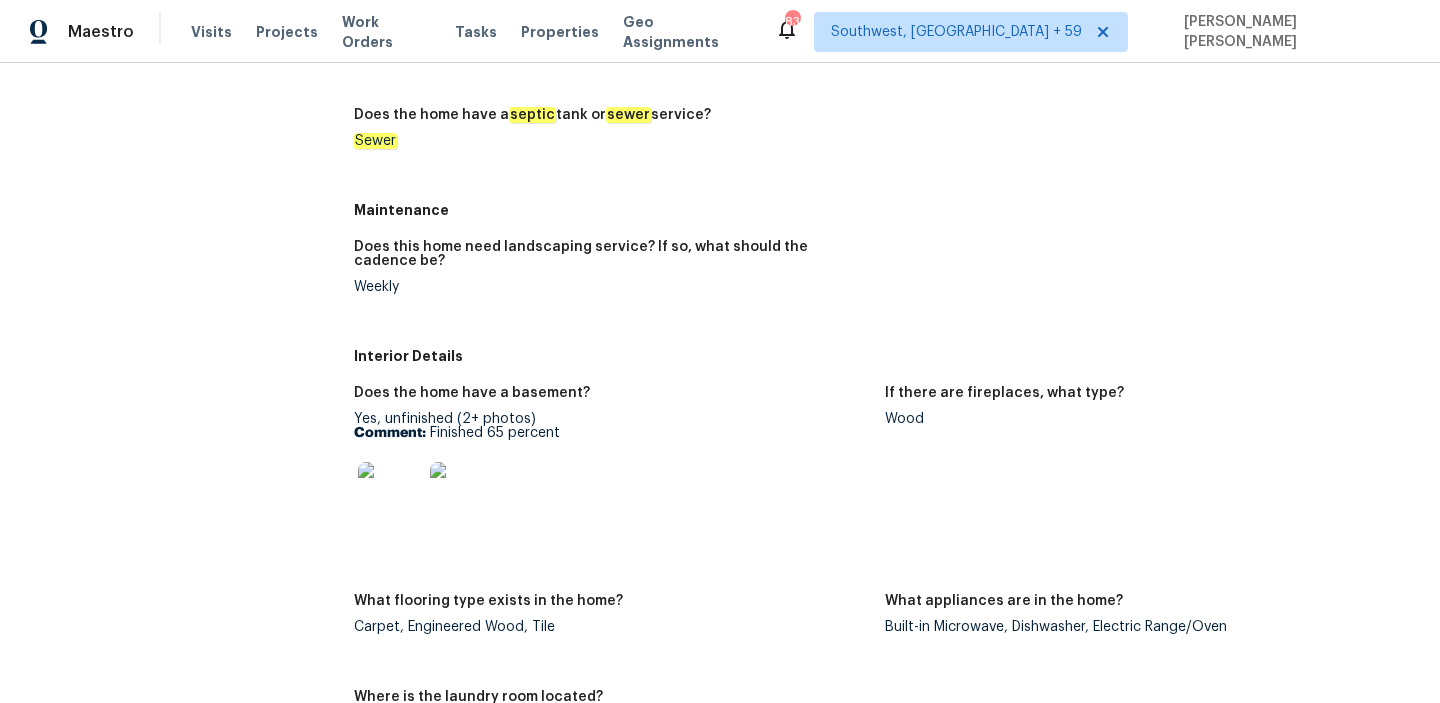 click at bounding box center (390, 494) 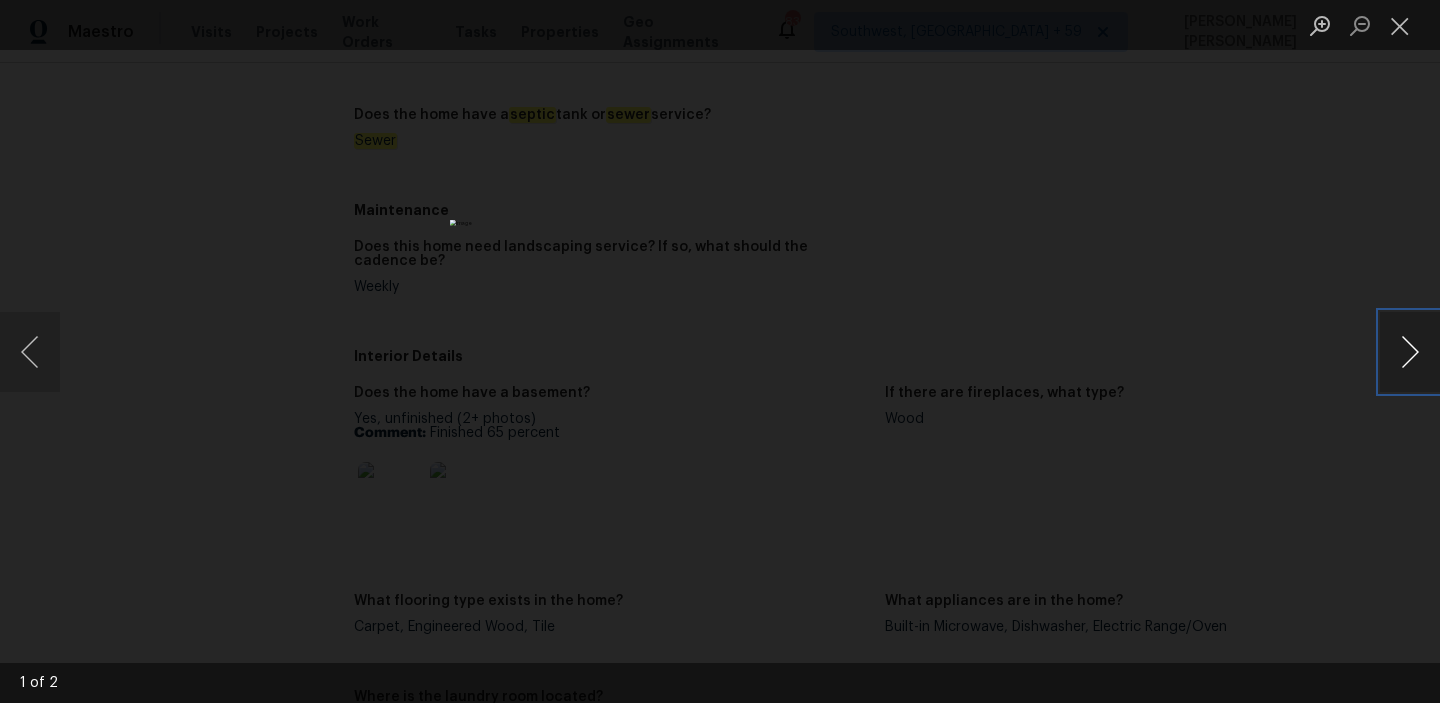 click at bounding box center (1410, 352) 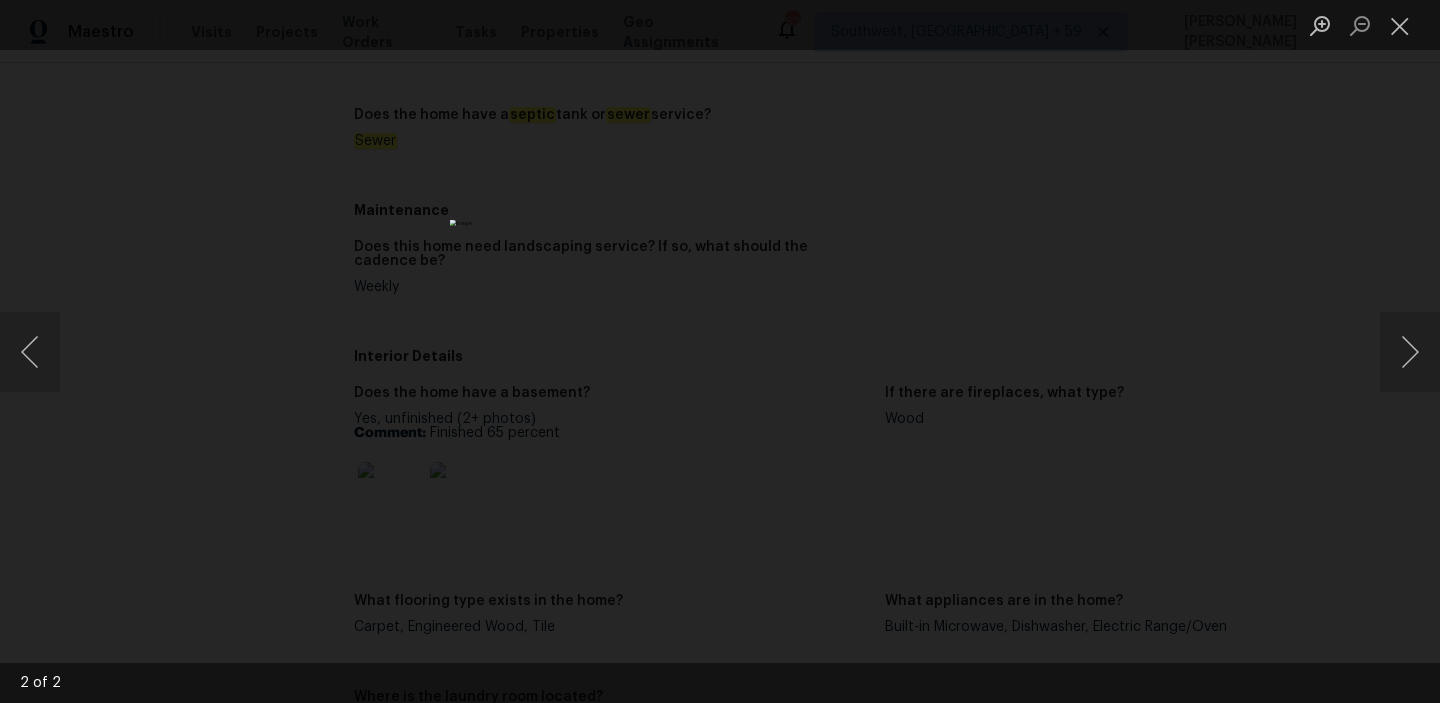 click at bounding box center [720, 351] 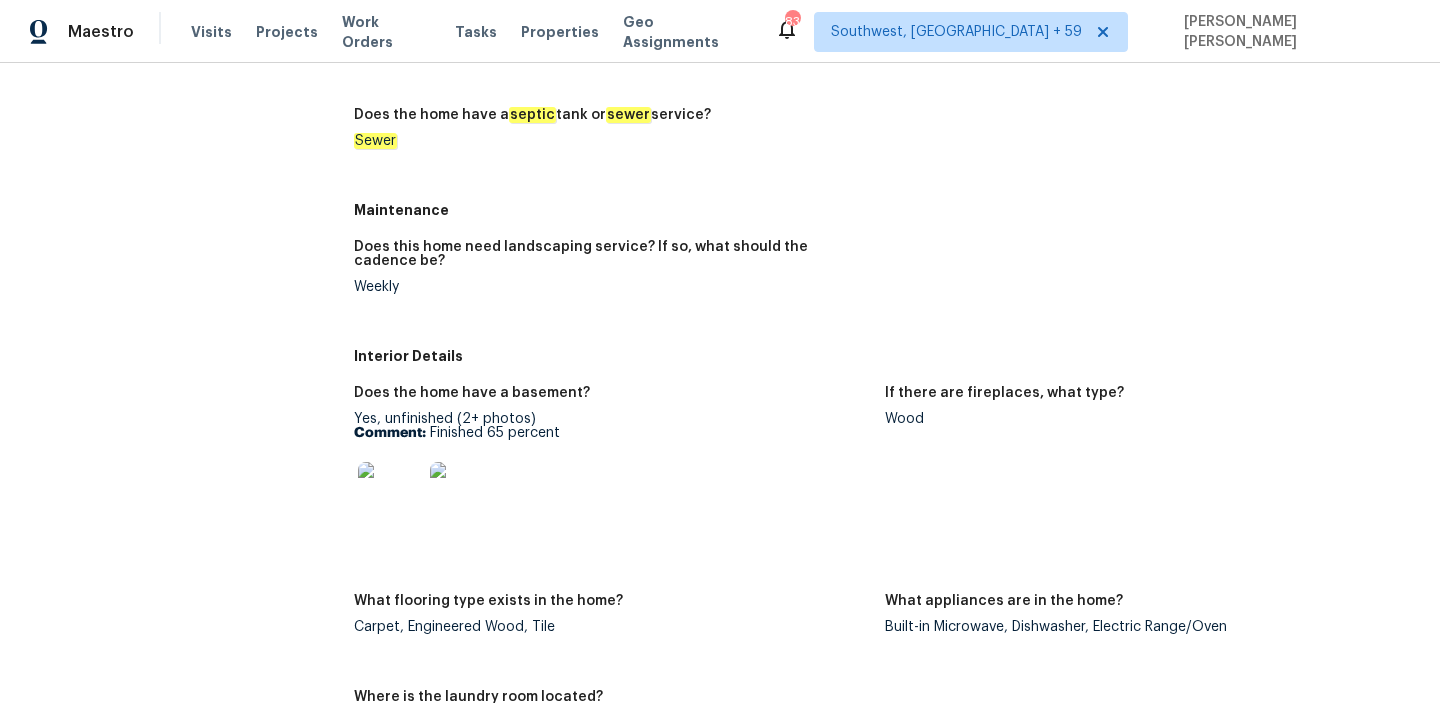 scroll, scrollTop: 1956, scrollLeft: 0, axis: vertical 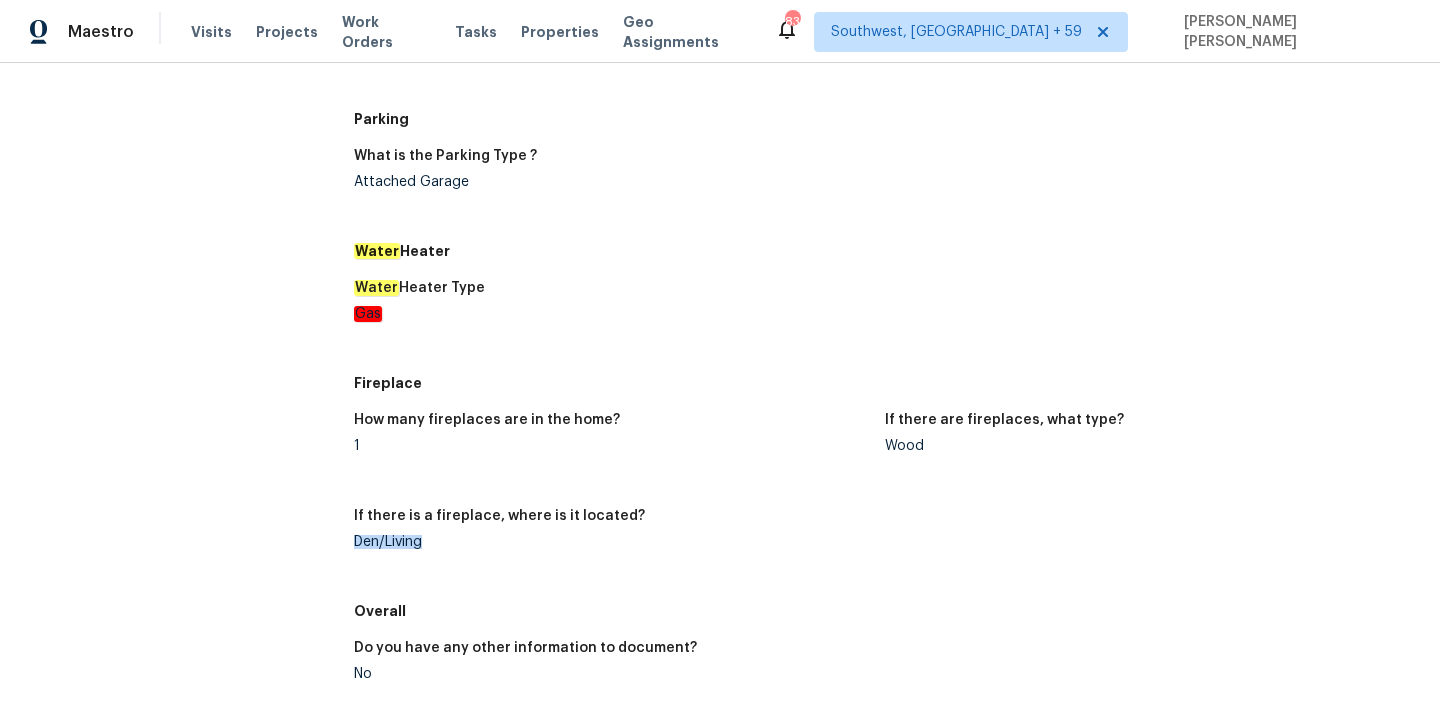 drag, startPoint x: 355, startPoint y: 542, endPoint x: 424, endPoint y: 543, distance: 69.00725 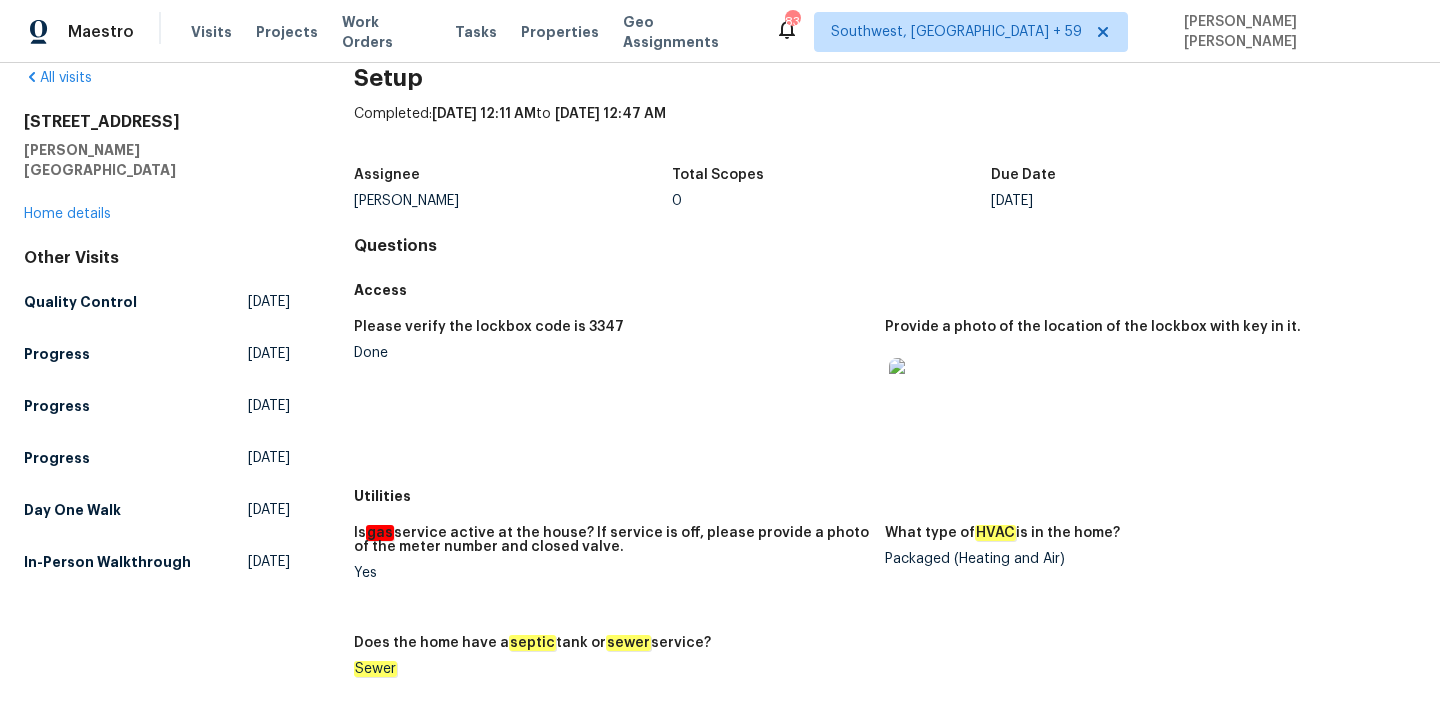 scroll, scrollTop: 17, scrollLeft: 0, axis: vertical 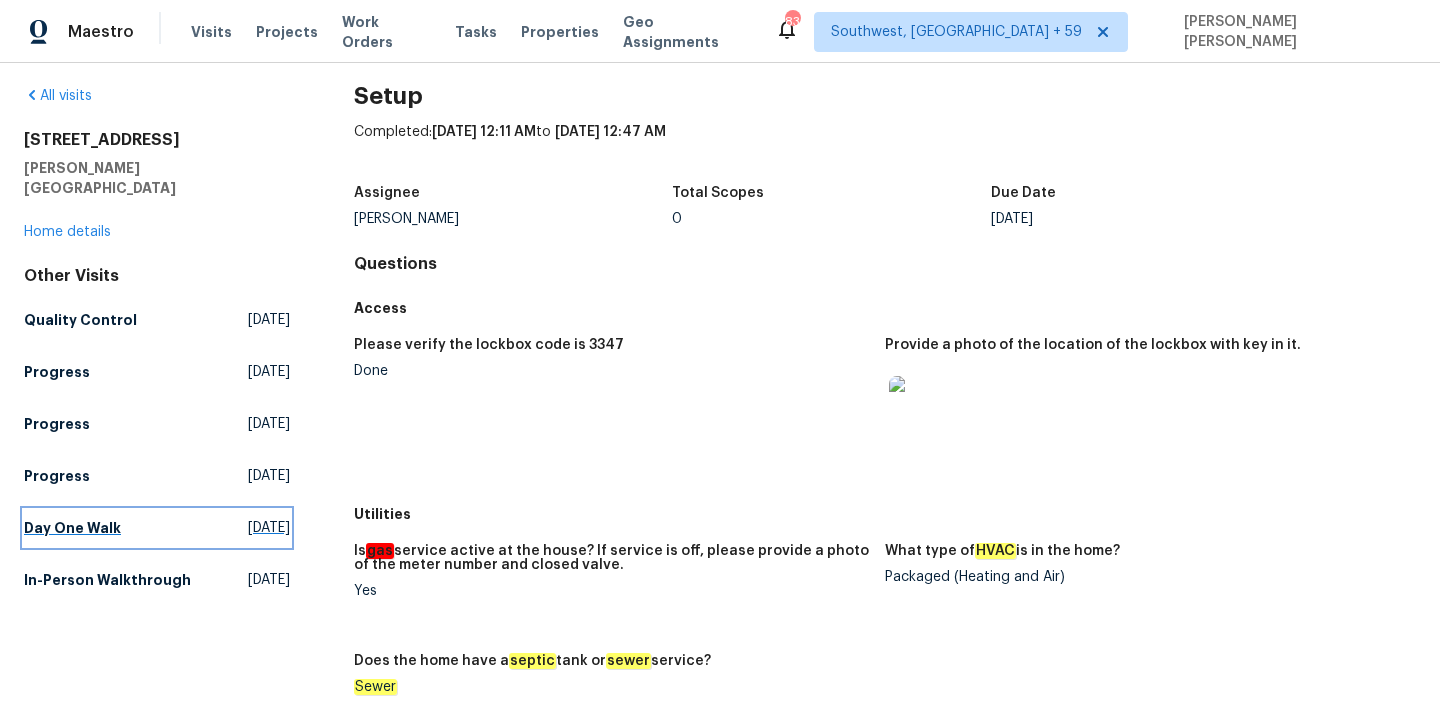 click on "Day One Walk" at bounding box center [72, 528] 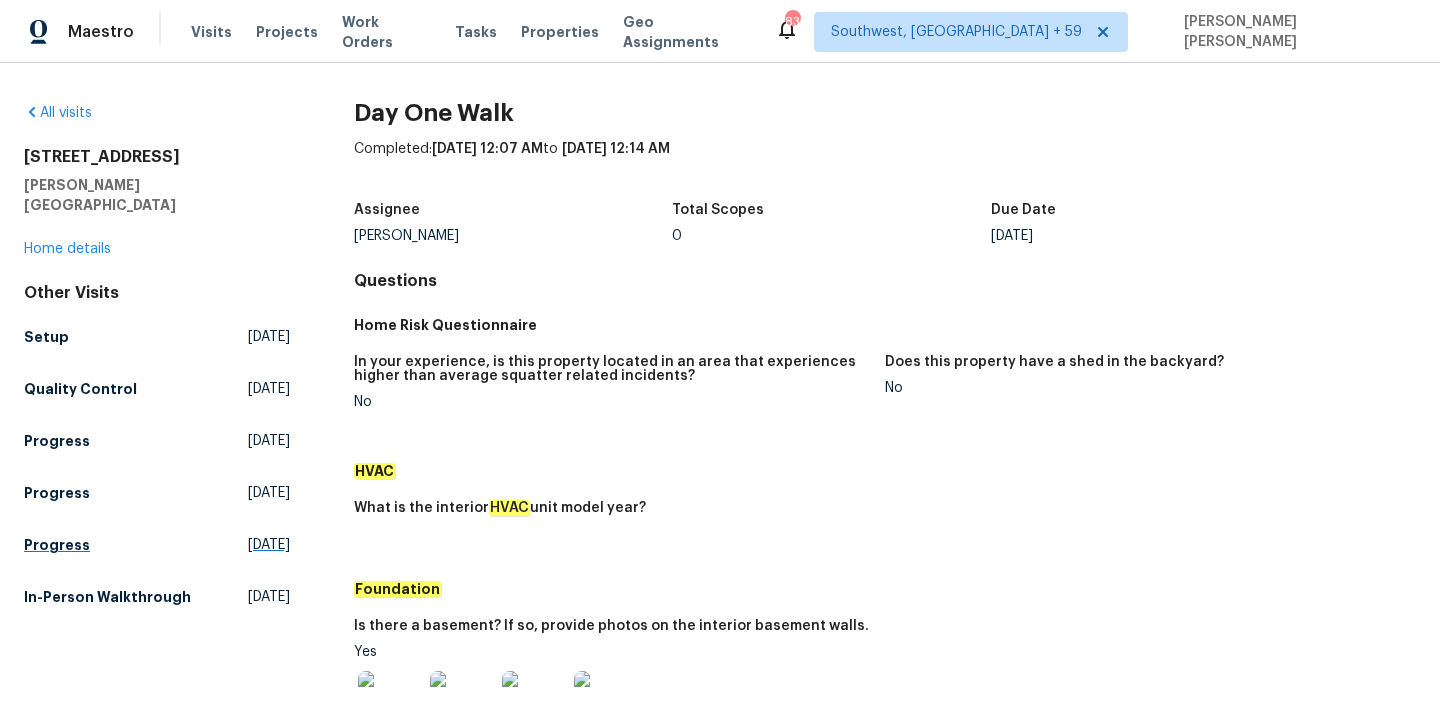 scroll, scrollTop: 595, scrollLeft: 0, axis: vertical 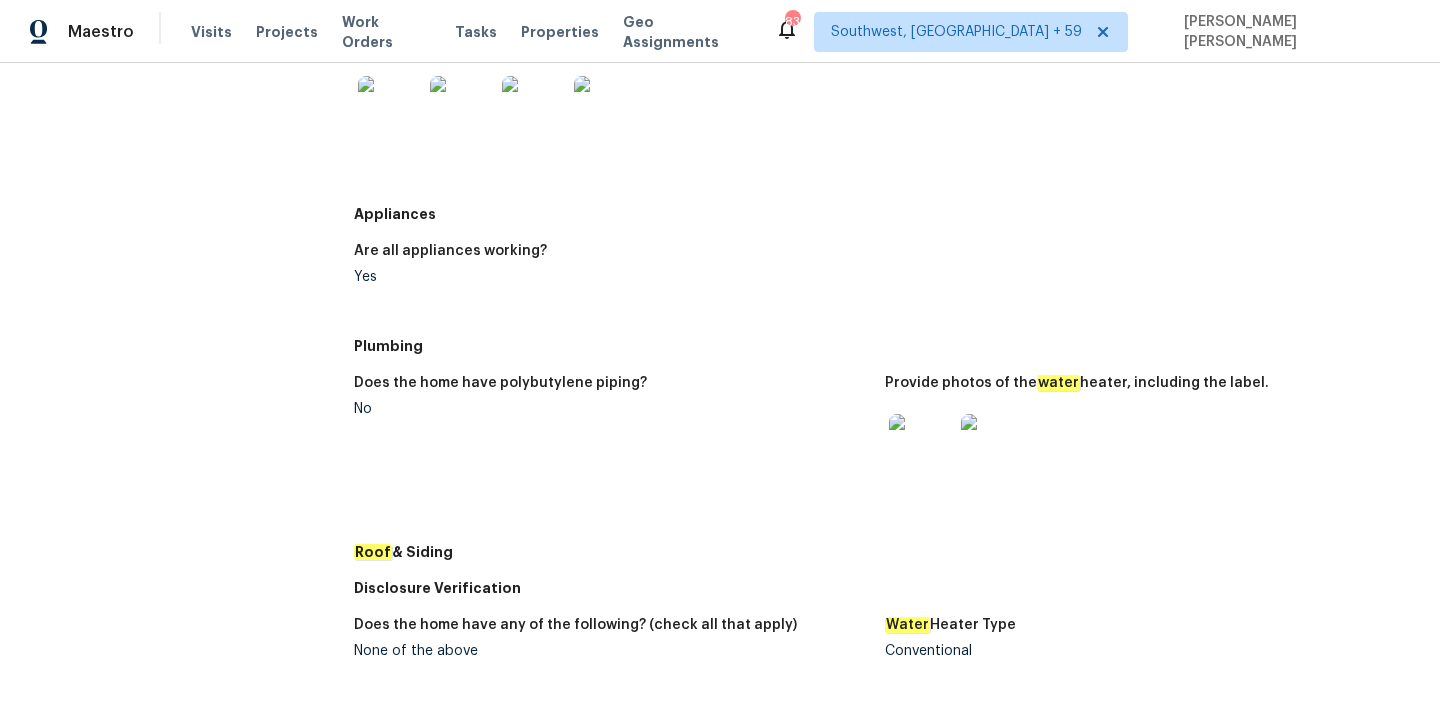 click at bounding box center [921, 446] 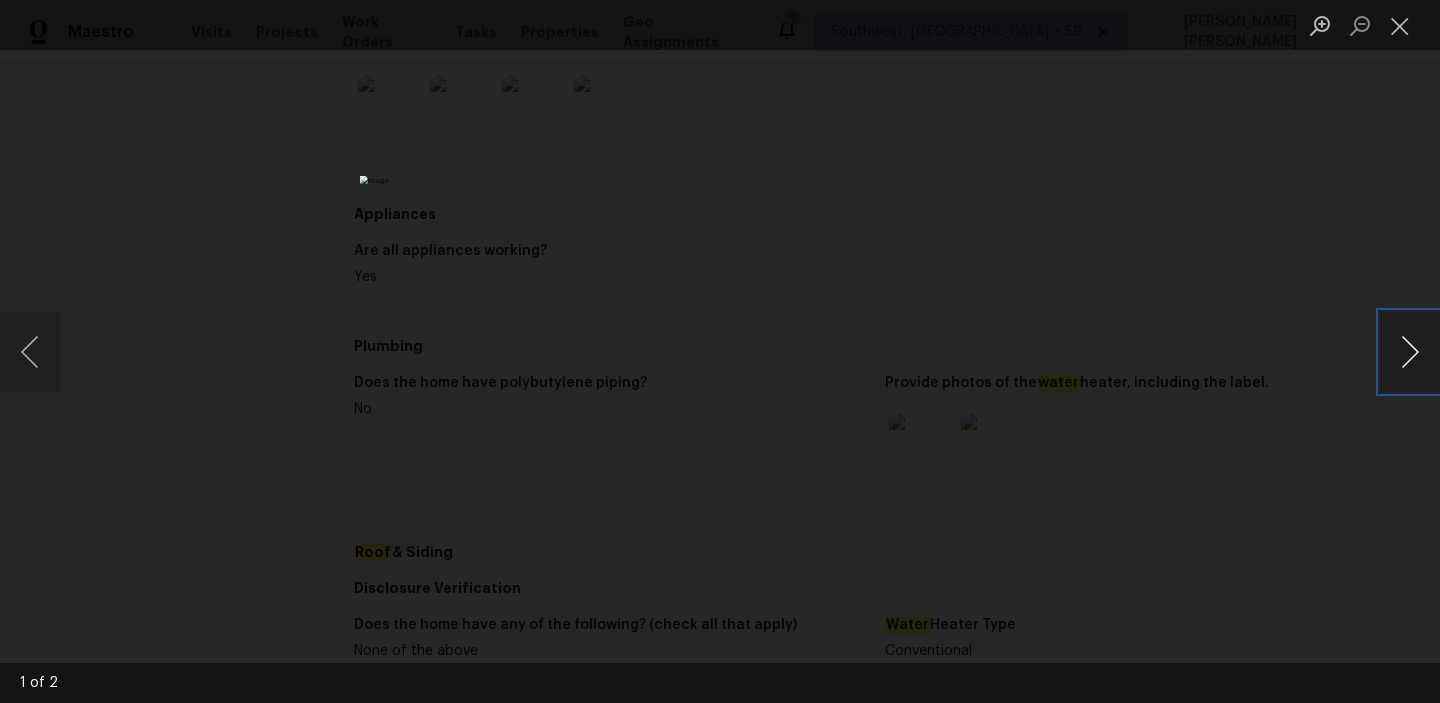 click at bounding box center [1410, 352] 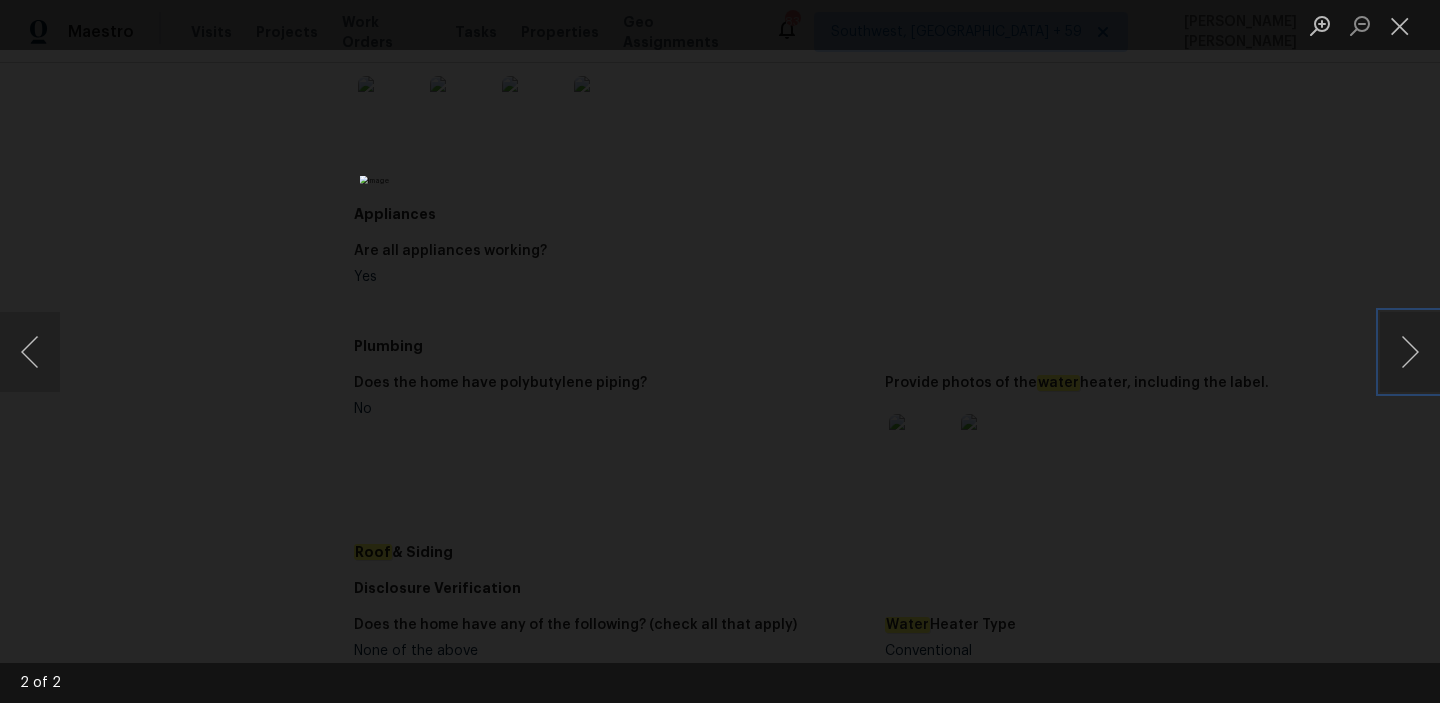 click at bounding box center (720, 352) 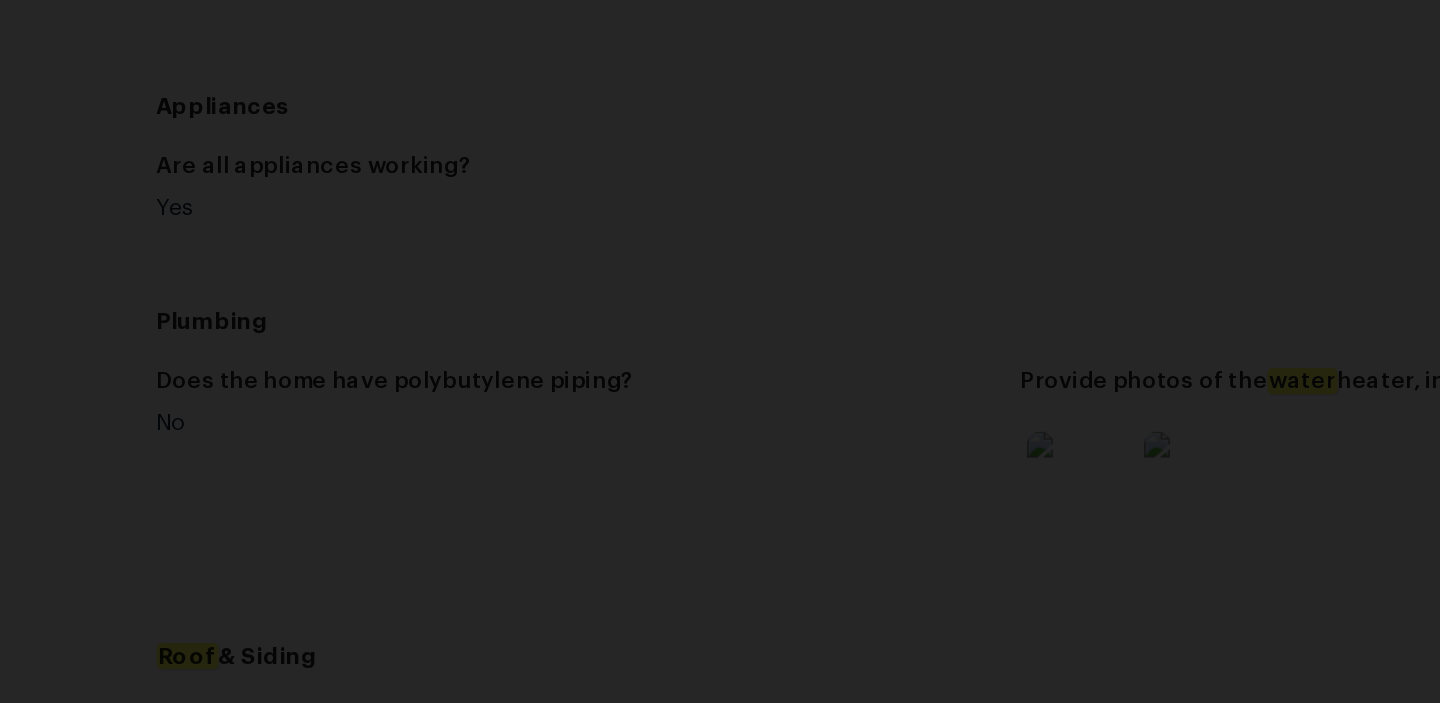 type 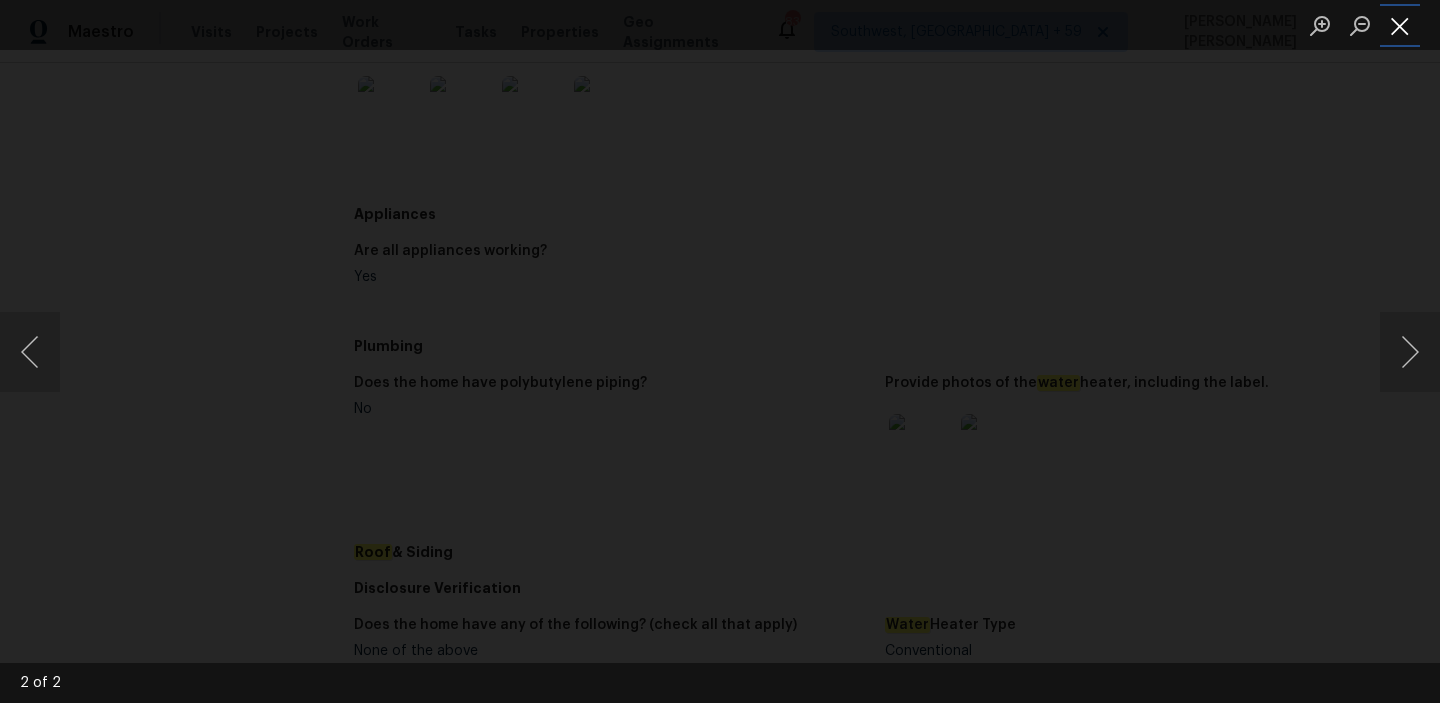 click at bounding box center [1400, 25] 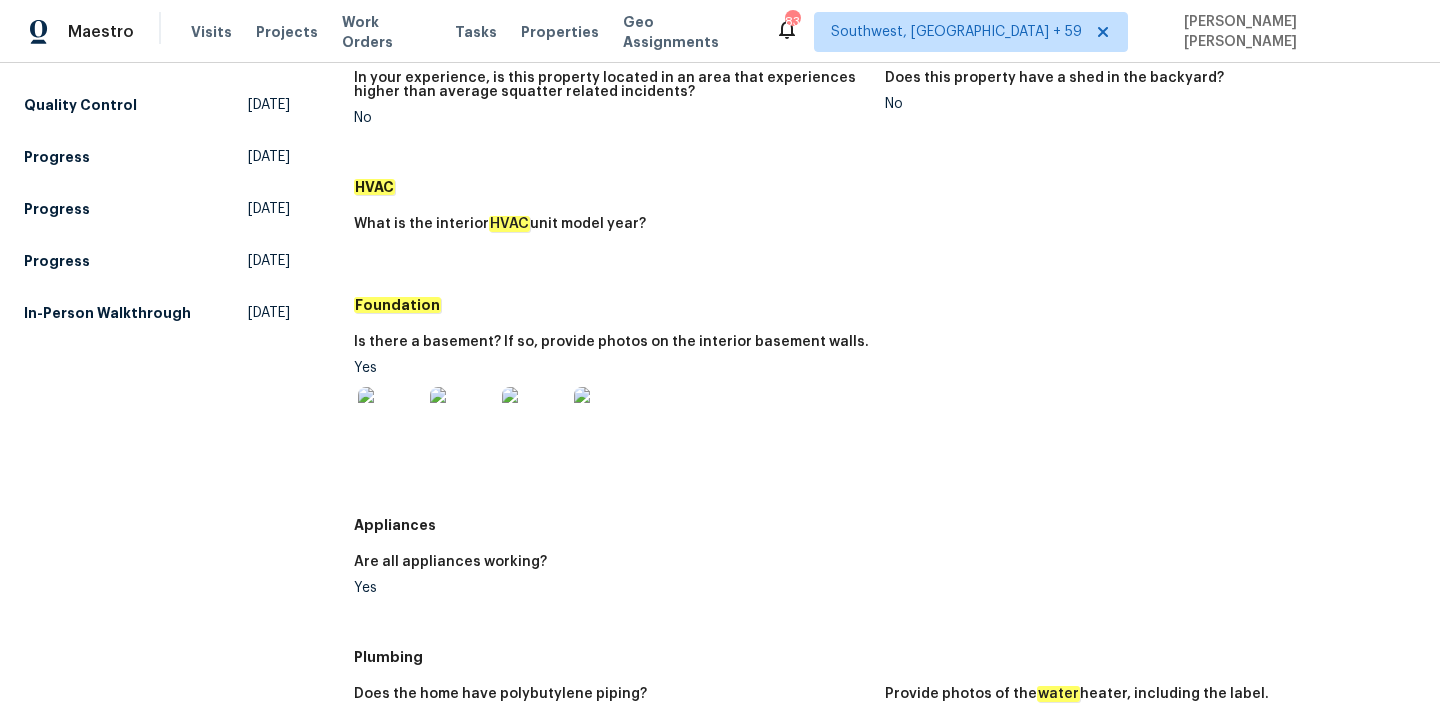 scroll, scrollTop: 87, scrollLeft: 0, axis: vertical 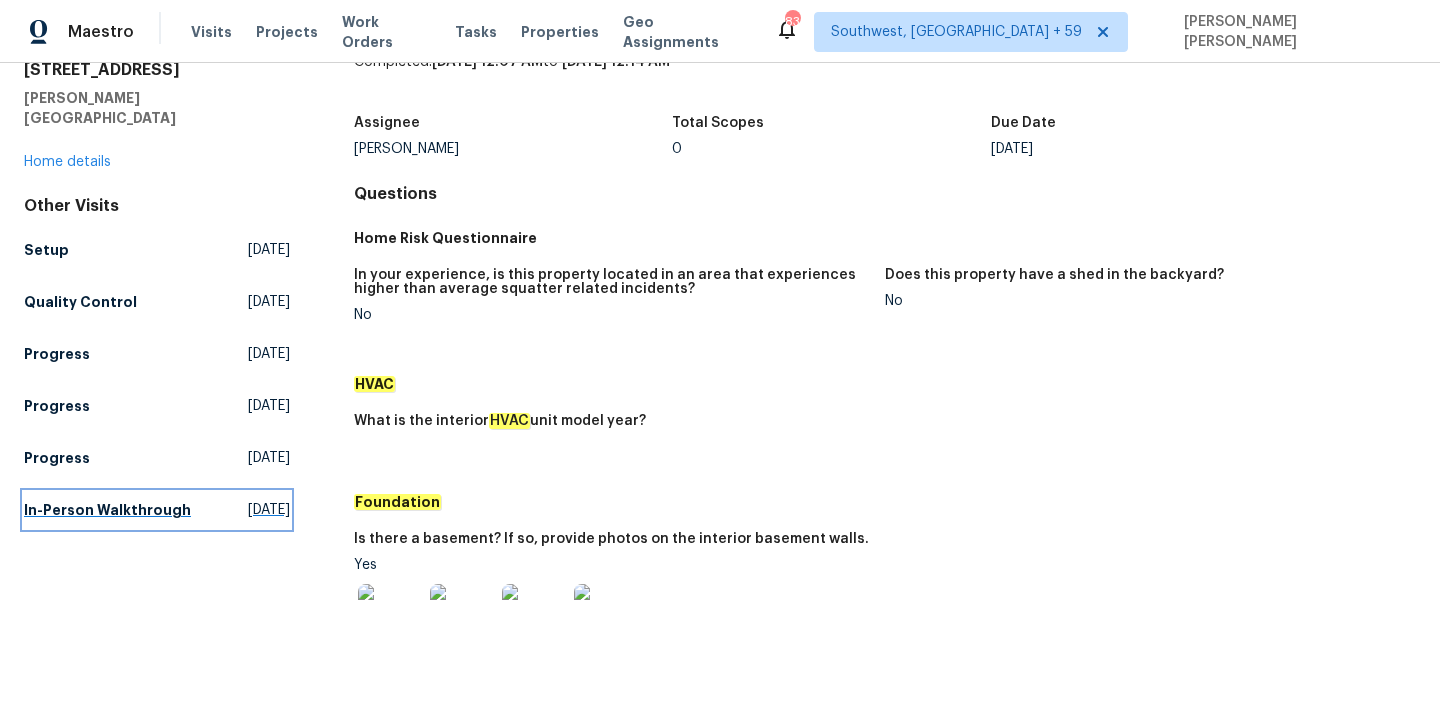click on "In-Person Walkthrough" at bounding box center [107, 510] 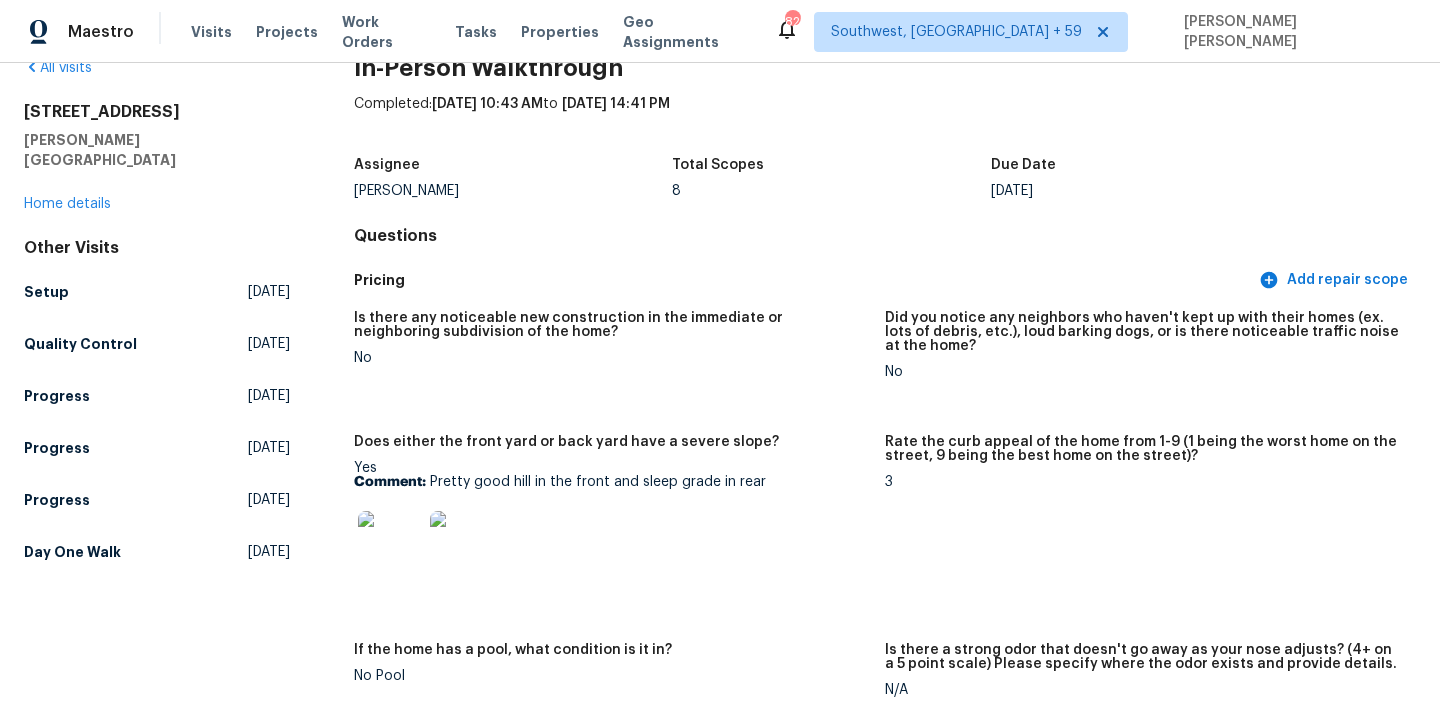 scroll, scrollTop: 100, scrollLeft: 0, axis: vertical 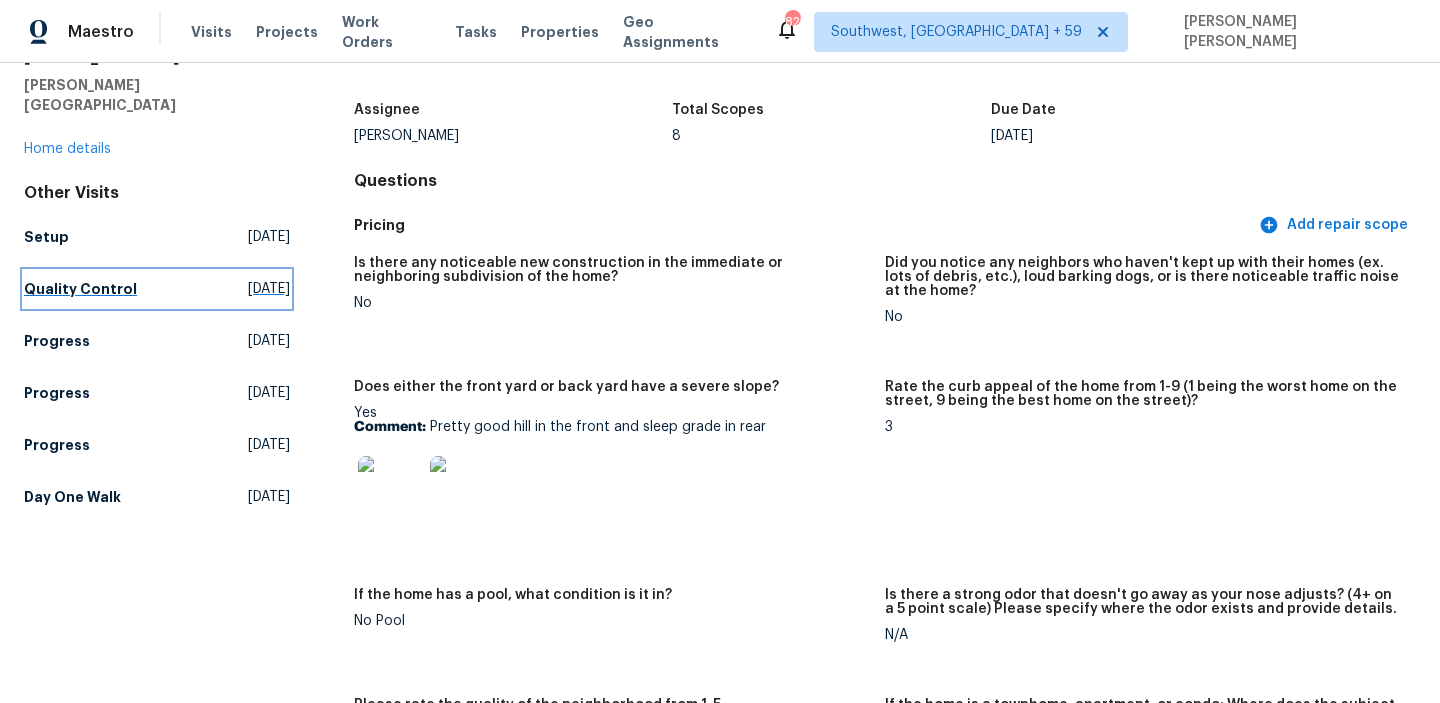 click on "Quality Control" at bounding box center [80, 289] 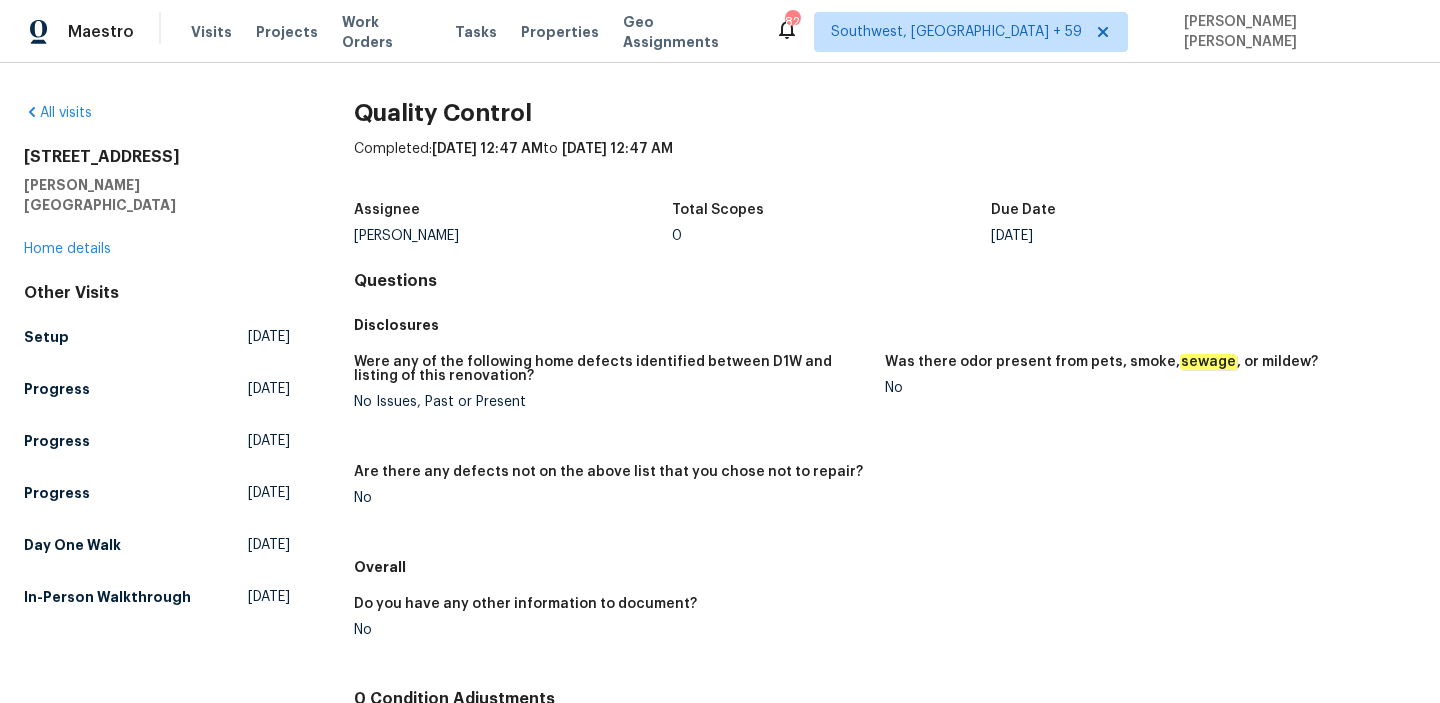scroll, scrollTop: 198, scrollLeft: 0, axis: vertical 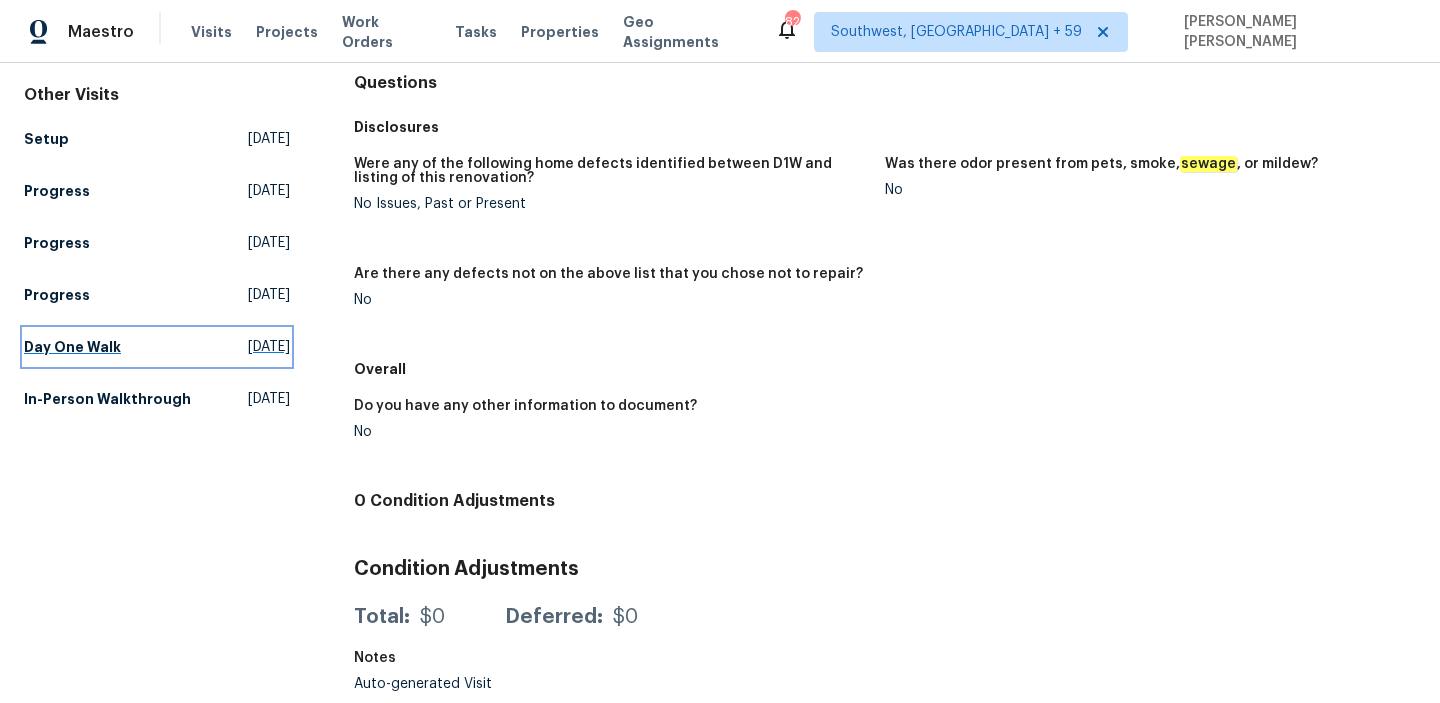 click on "Day One Walk" at bounding box center (72, 347) 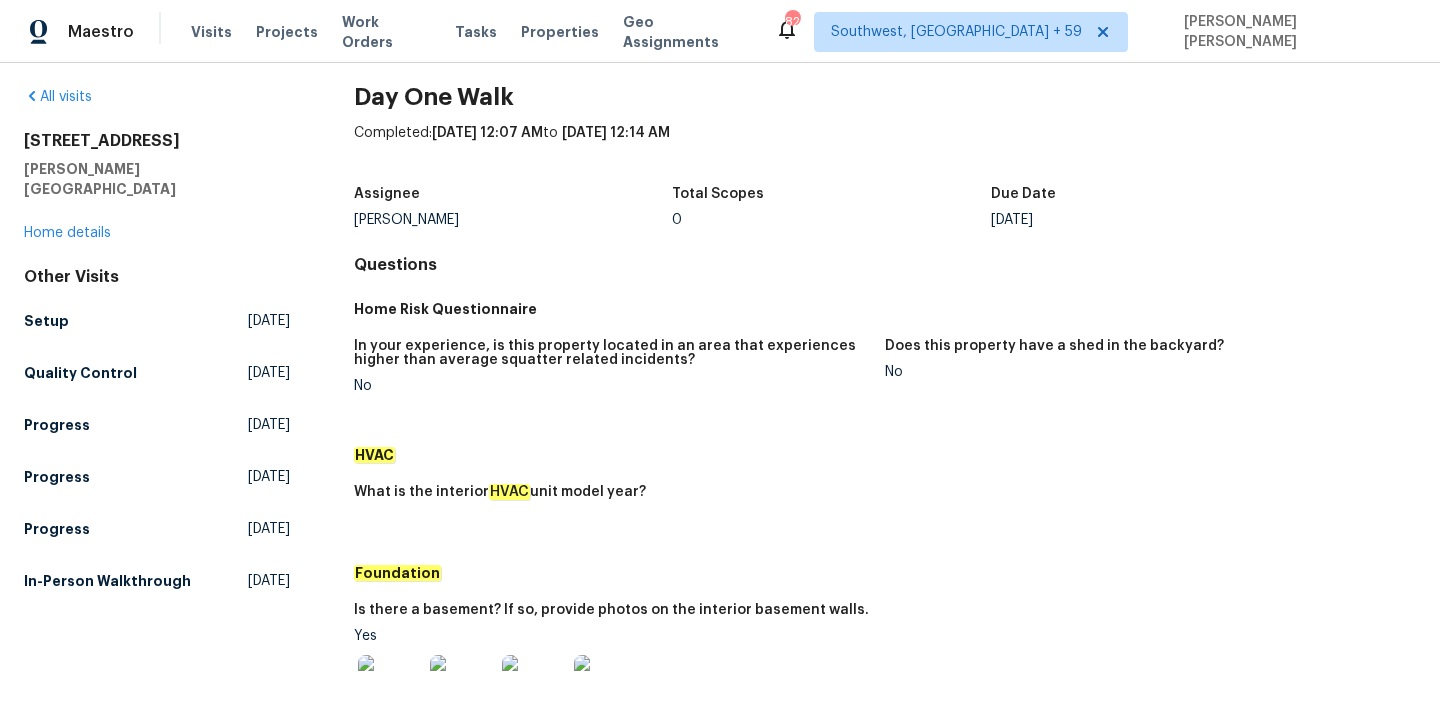 scroll, scrollTop: 0, scrollLeft: 0, axis: both 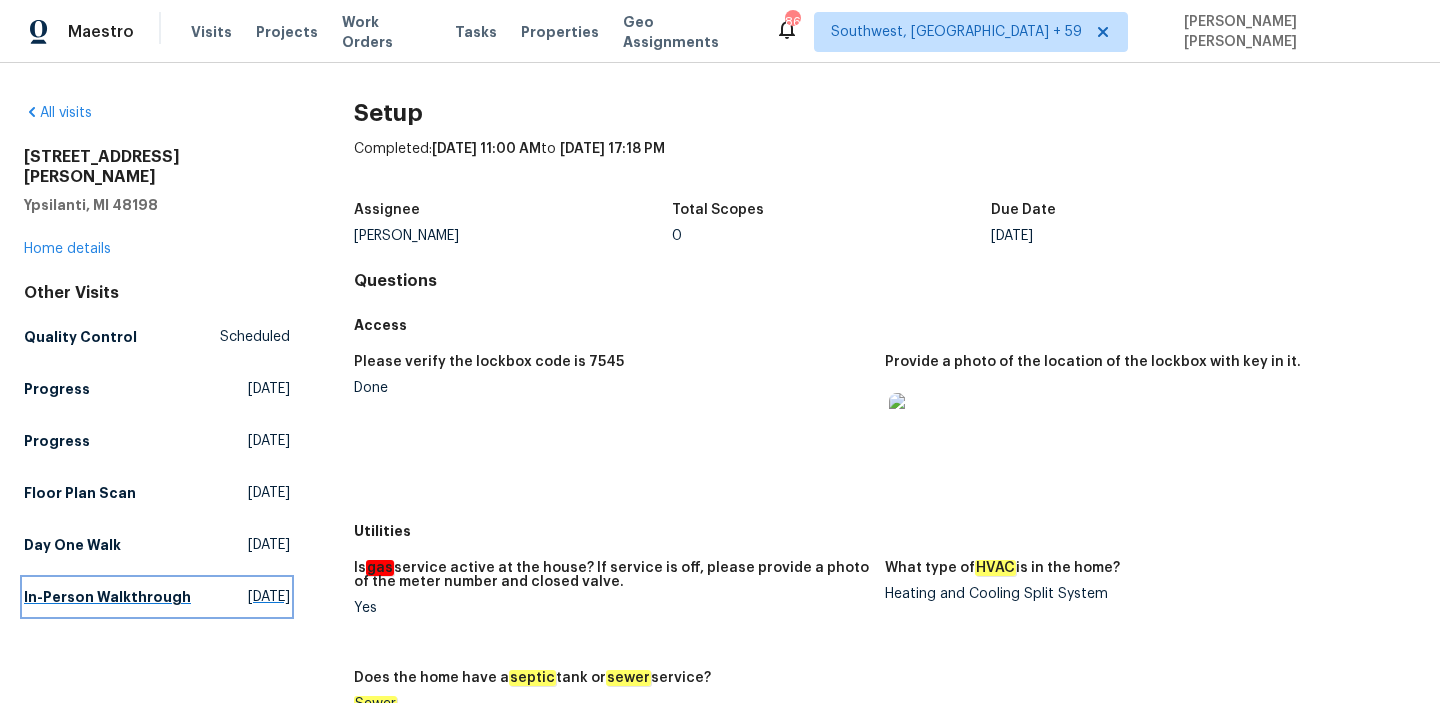click on "In-Person Walkthrough" at bounding box center (107, 597) 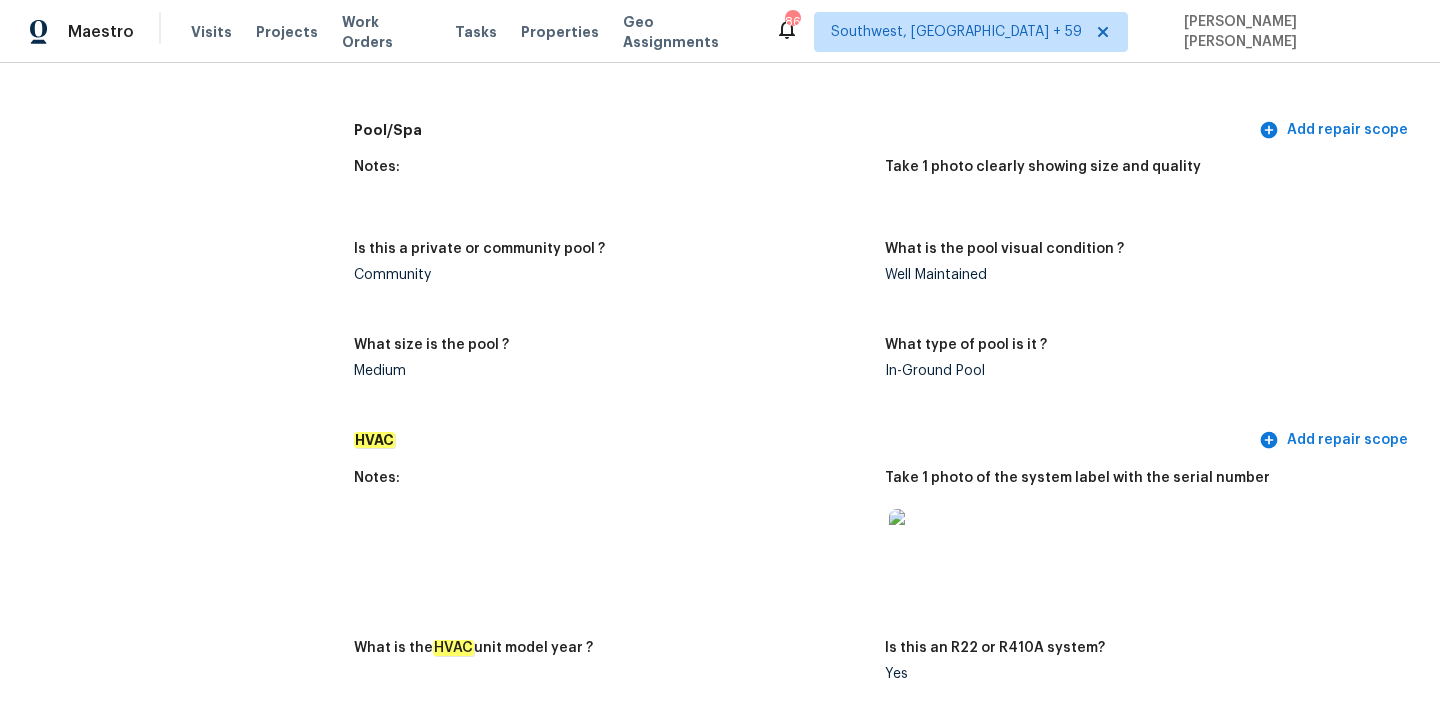 scroll, scrollTop: 1850, scrollLeft: 0, axis: vertical 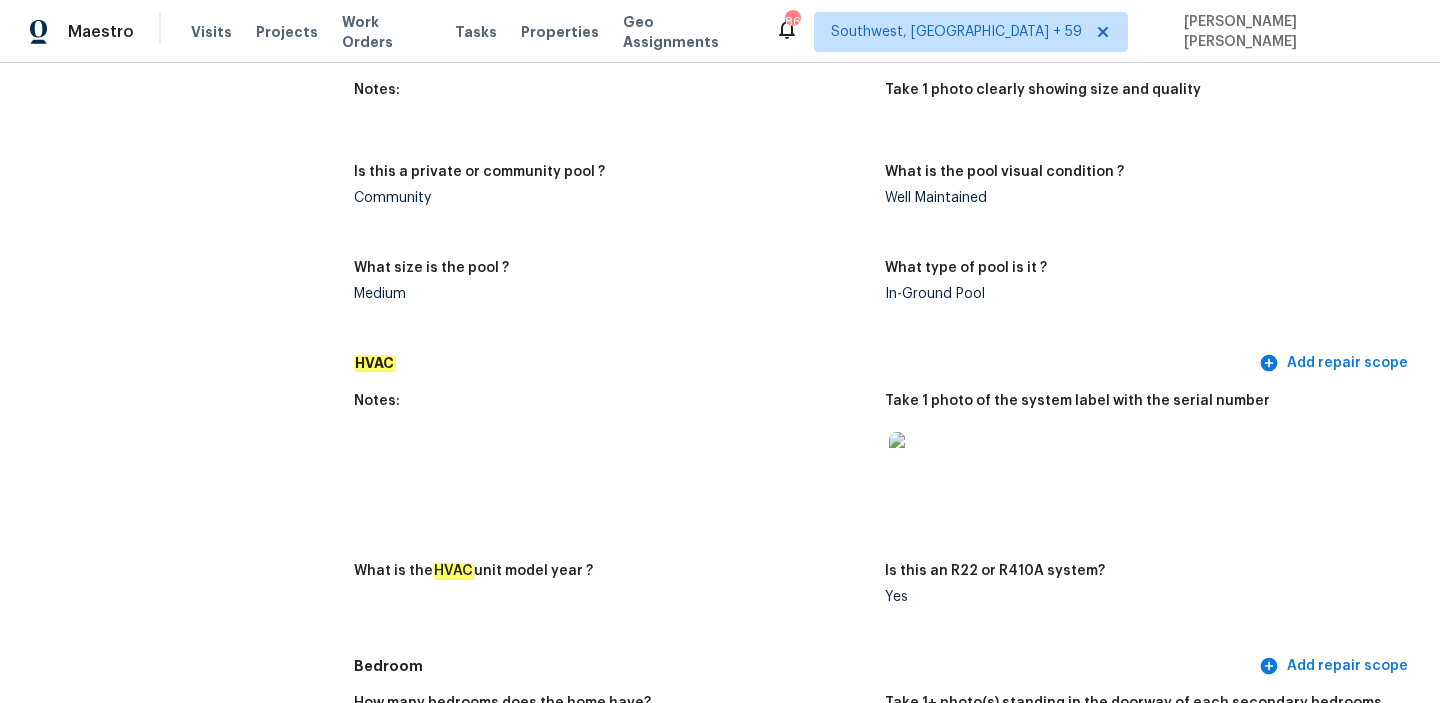 click at bounding box center (921, 464) 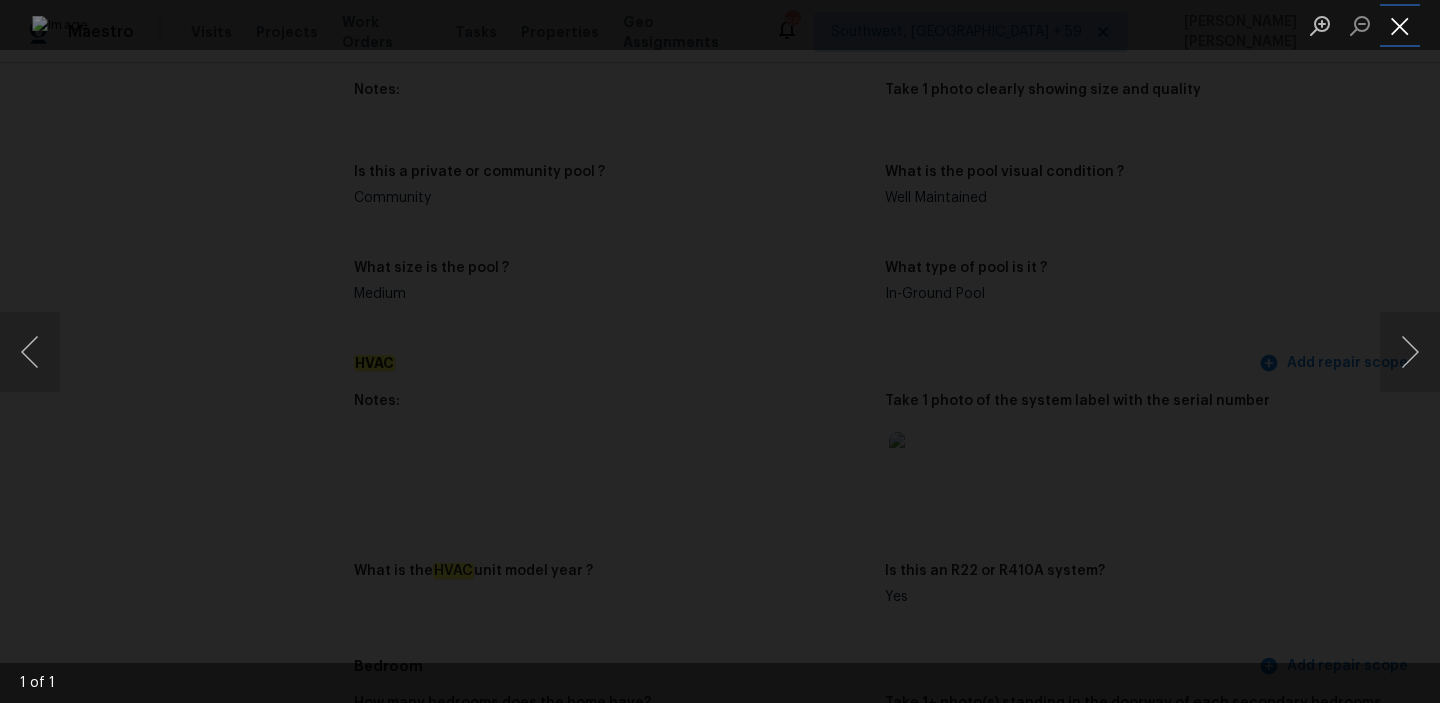 click at bounding box center [1400, 25] 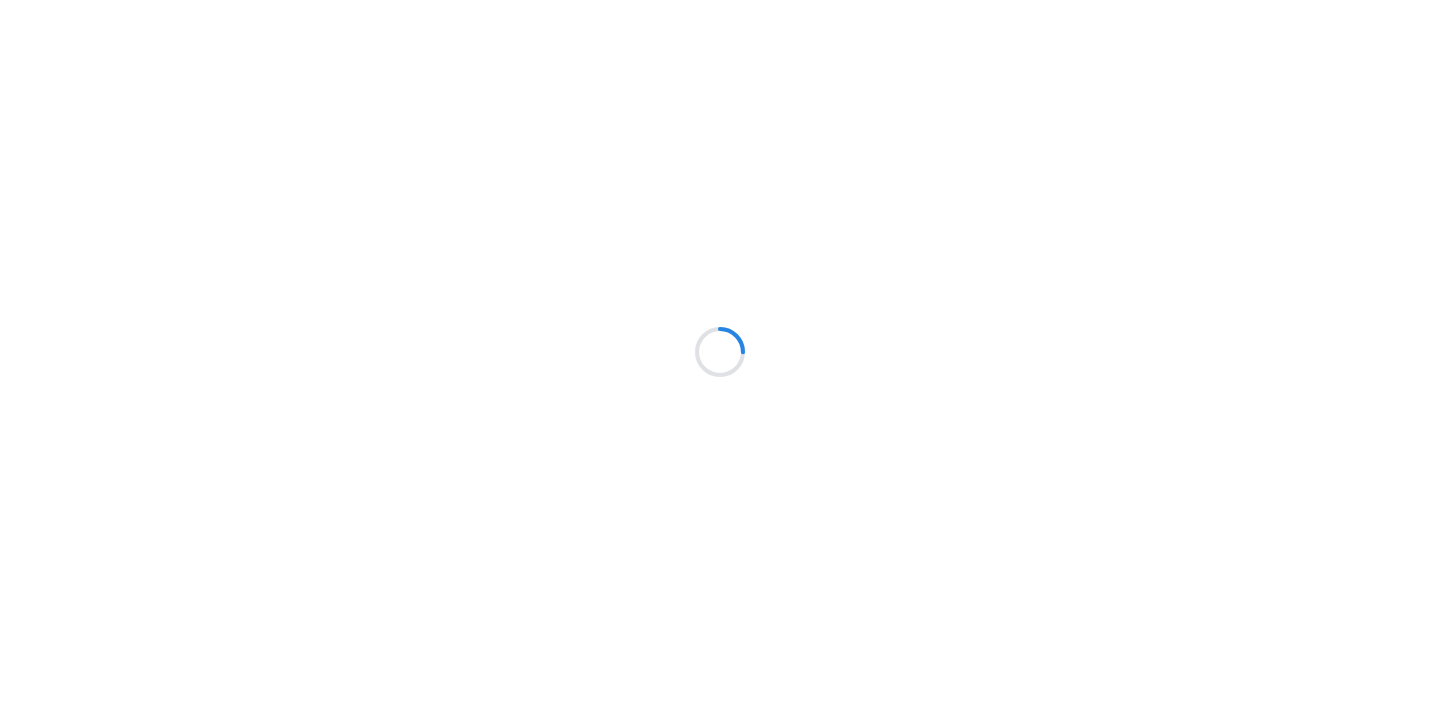 scroll, scrollTop: 0, scrollLeft: 0, axis: both 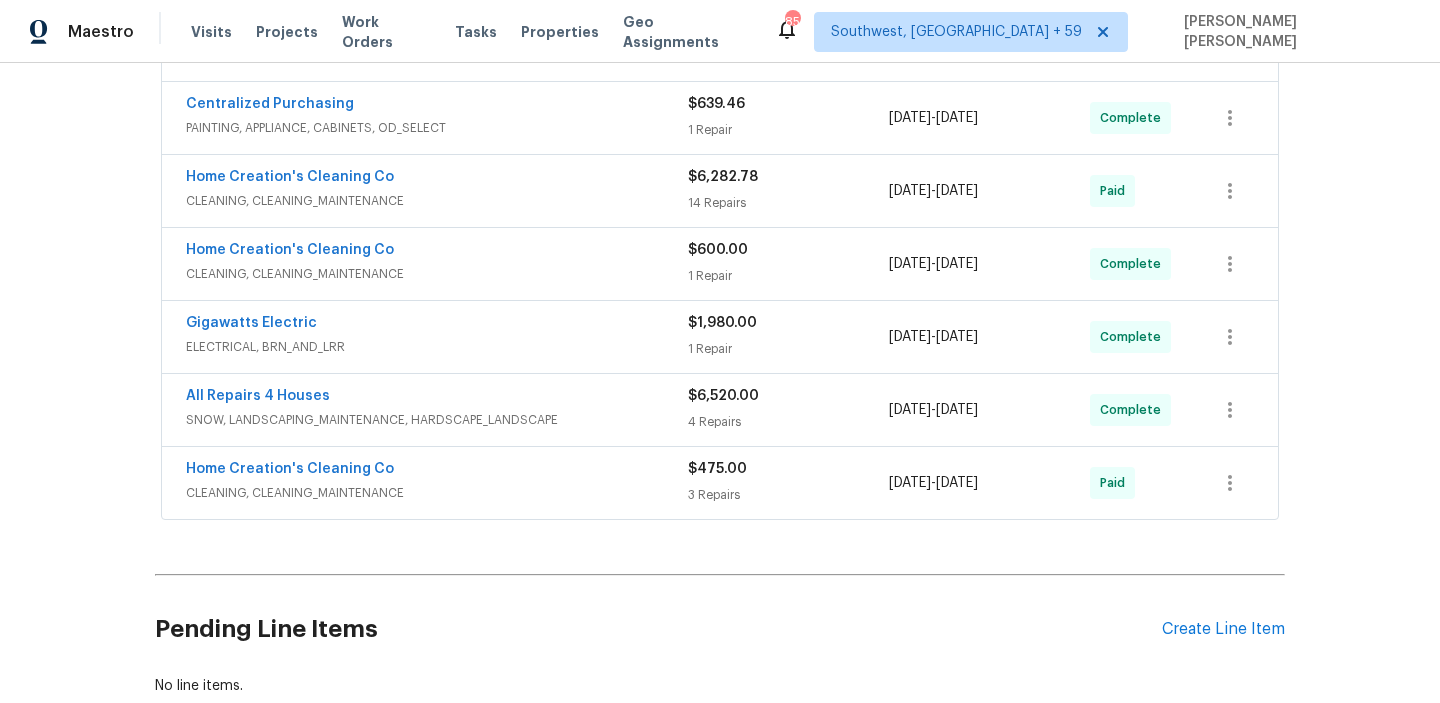 click on "Home Creation's Cleaning Co" at bounding box center (437, 471) 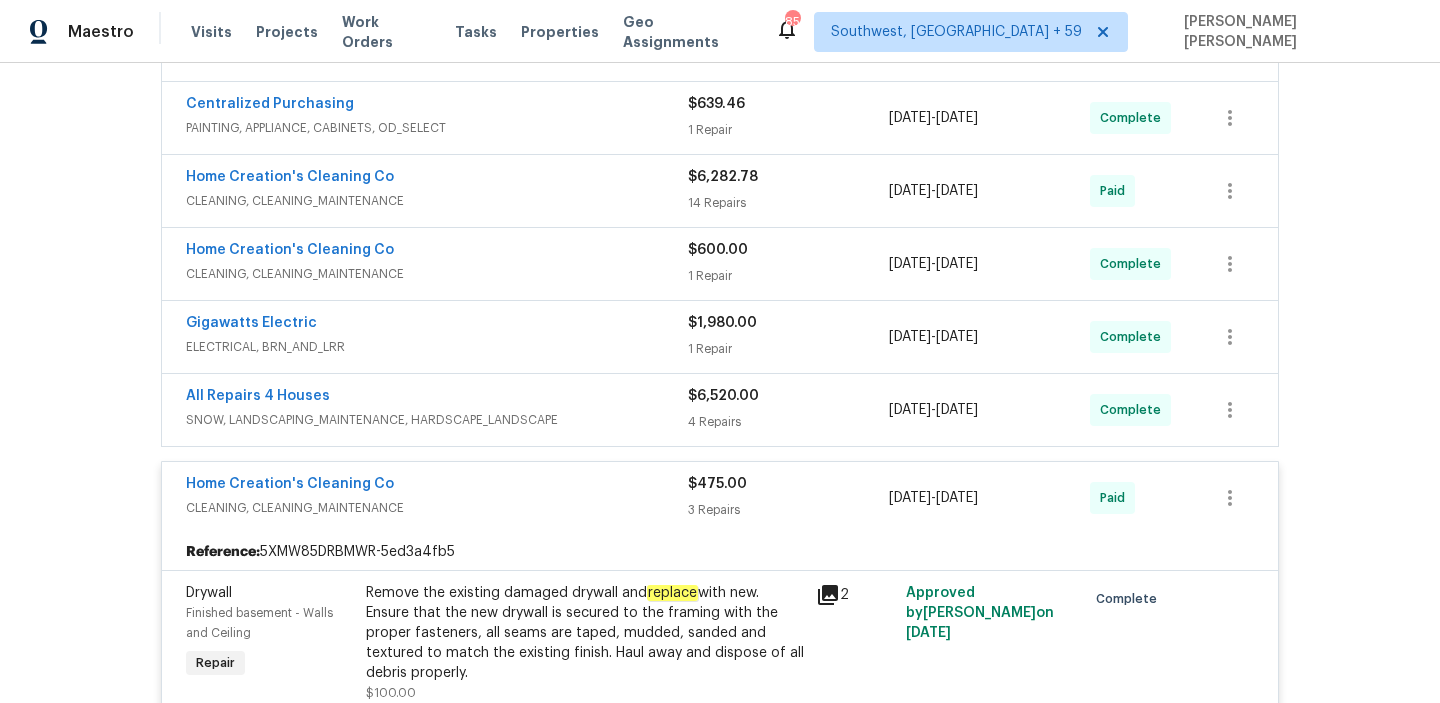 click on "All Repairs 4 Houses" at bounding box center (437, 398) 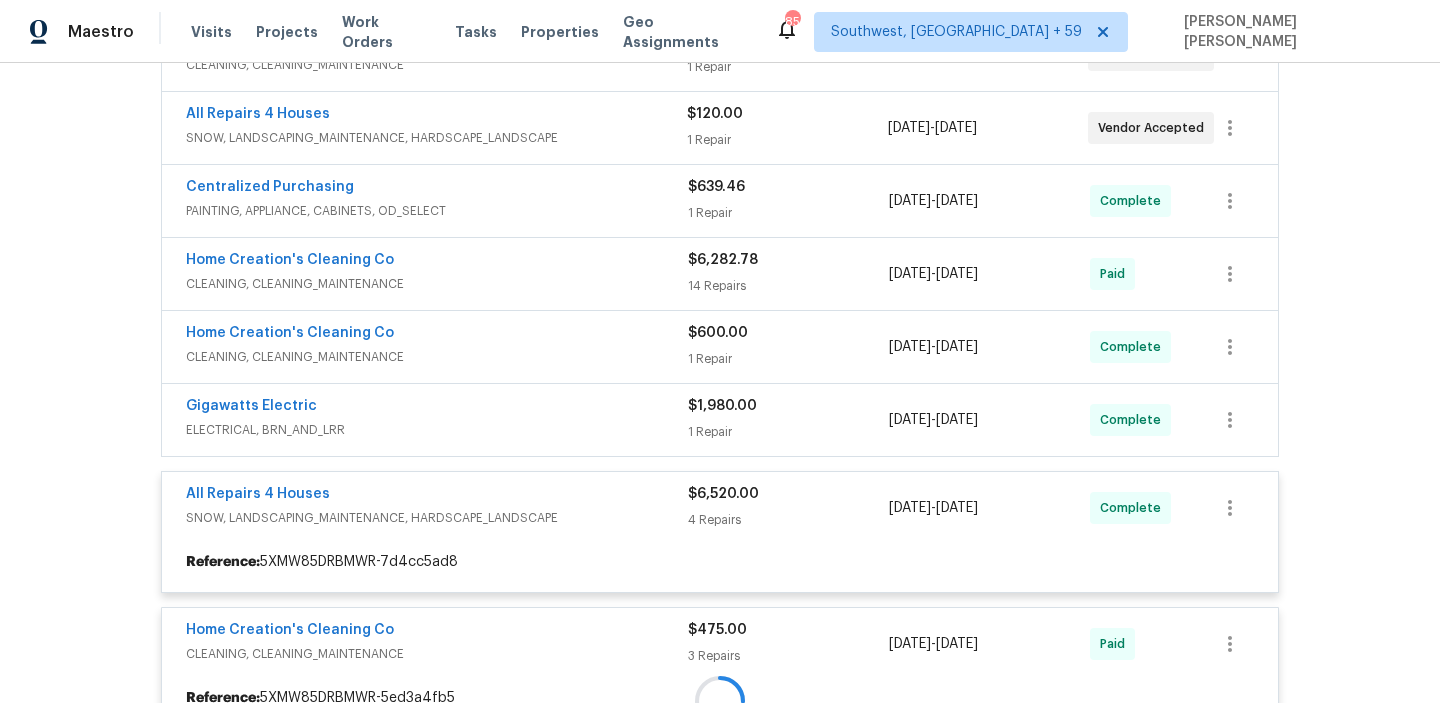 scroll, scrollTop: 499, scrollLeft: 0, axis: vertical 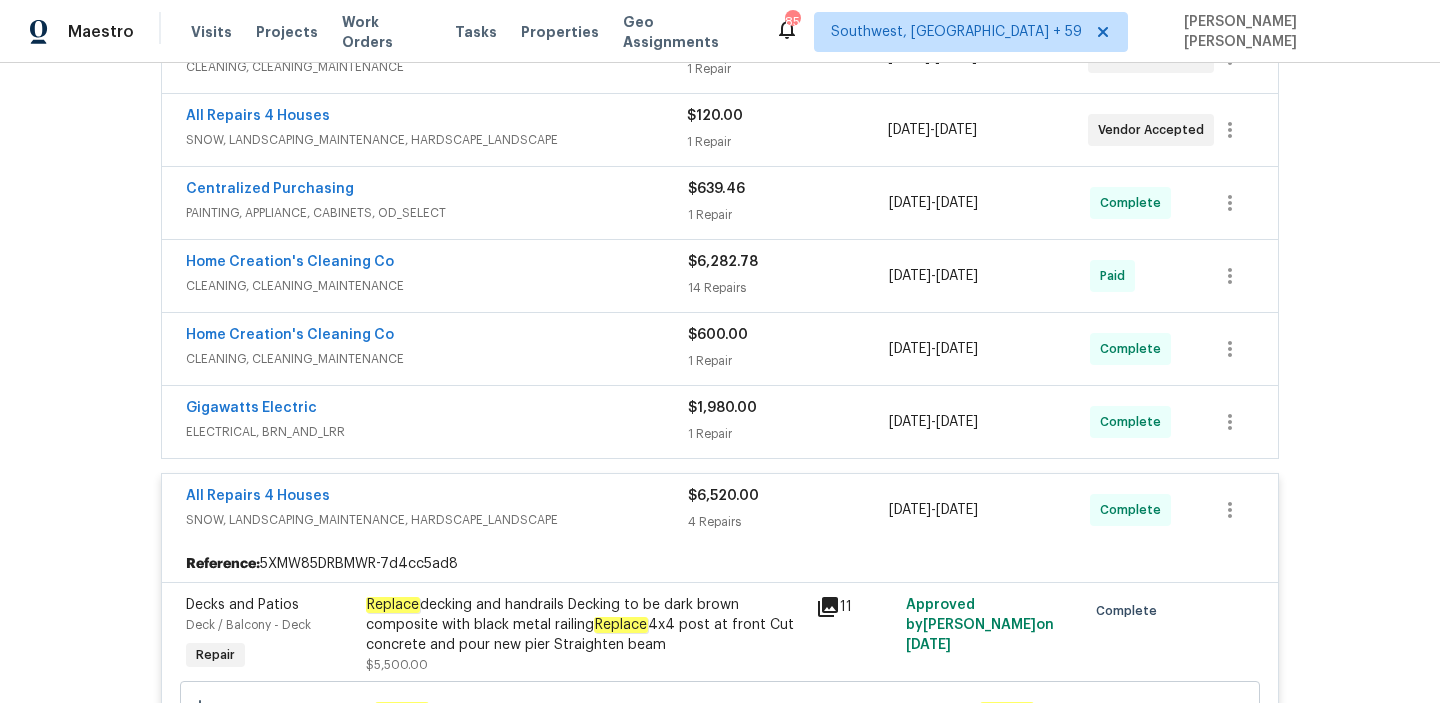 click on "Gigawatts Electric" at bounding box center [437, 410] 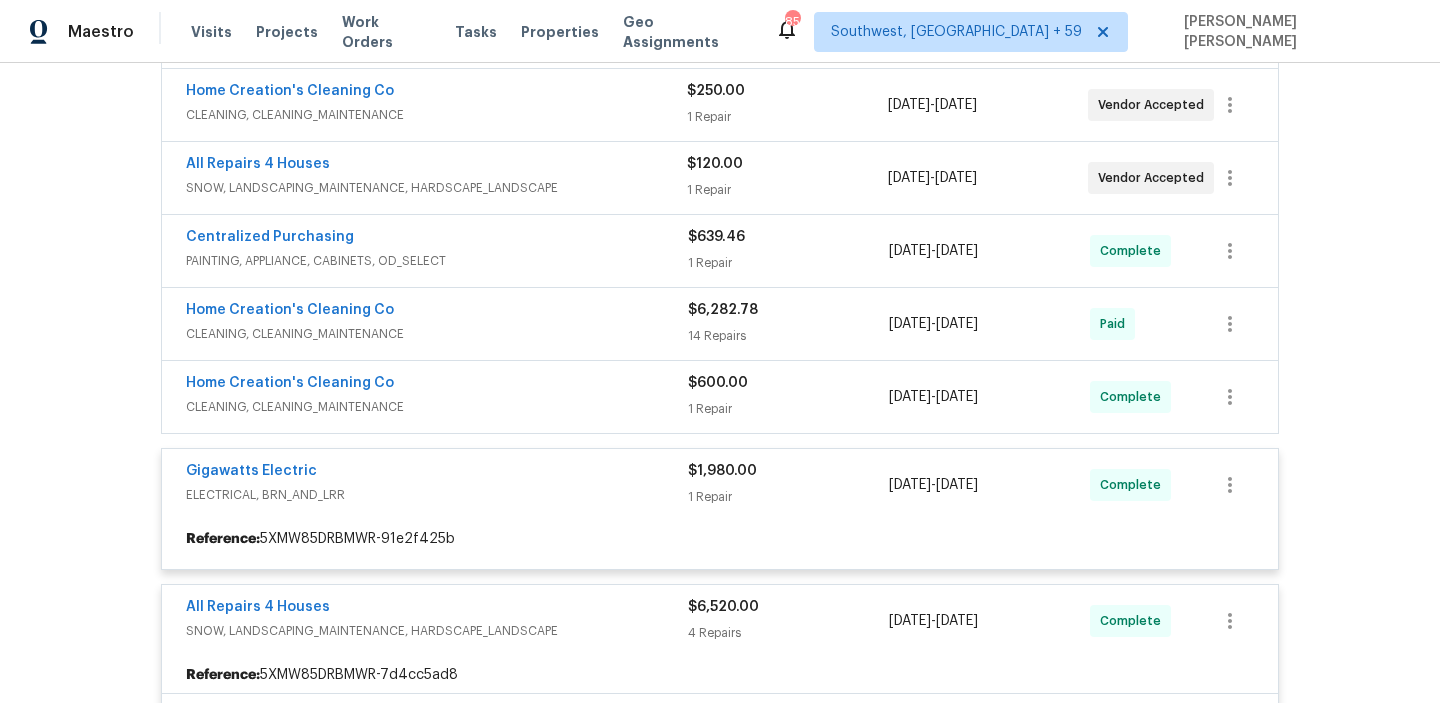 scroll, scrollTop: 448, scrollLeft: 0, axis: vertical 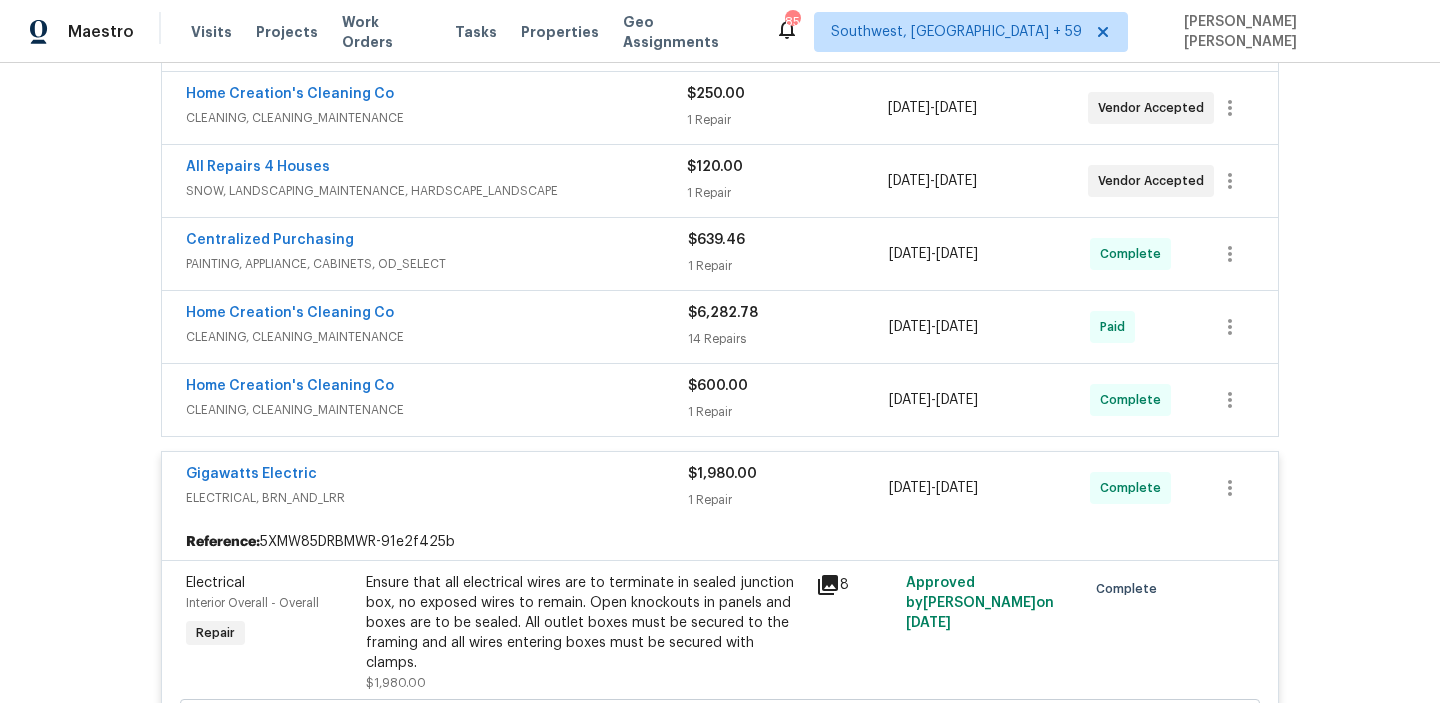 click on "Home Creation's Cleaning Co" at bounding box center (437, 388) 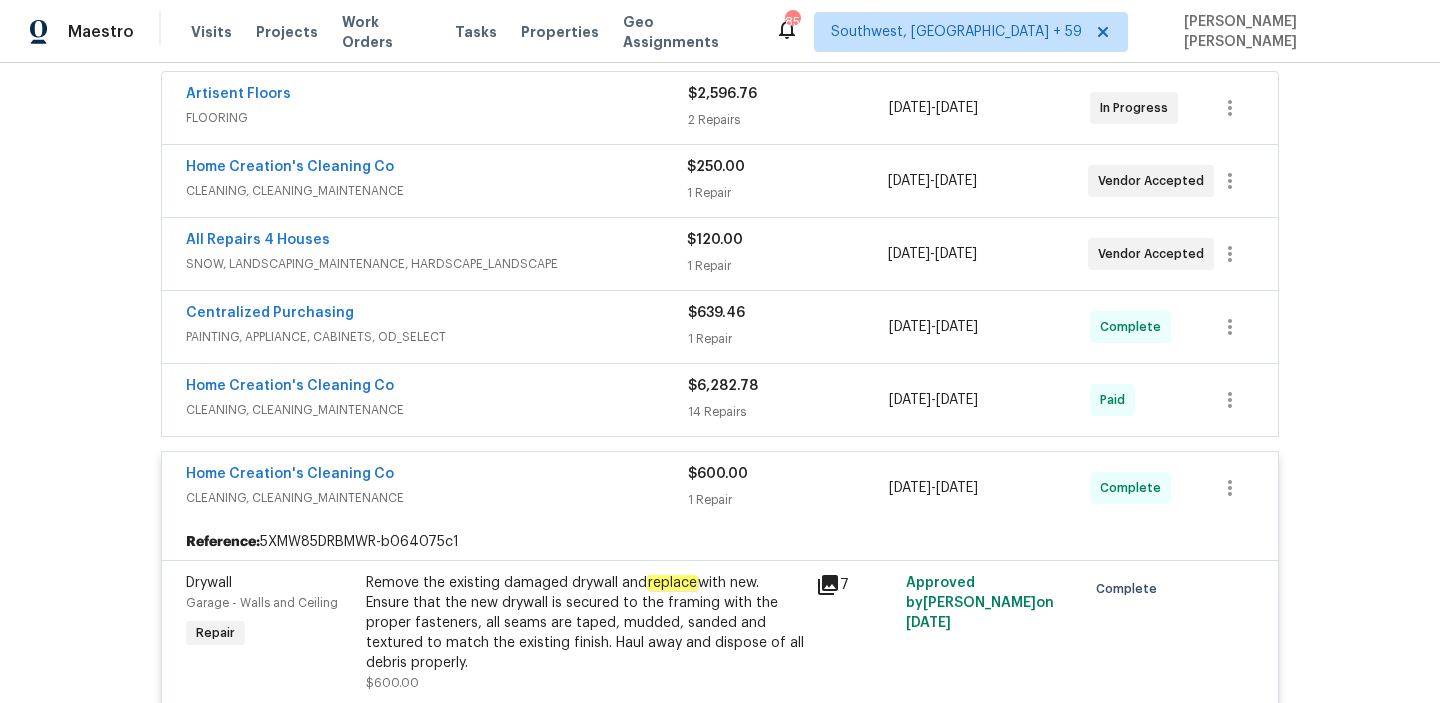 click on "Home Creation's Cleaning Co" at bounding box center (437, 388) 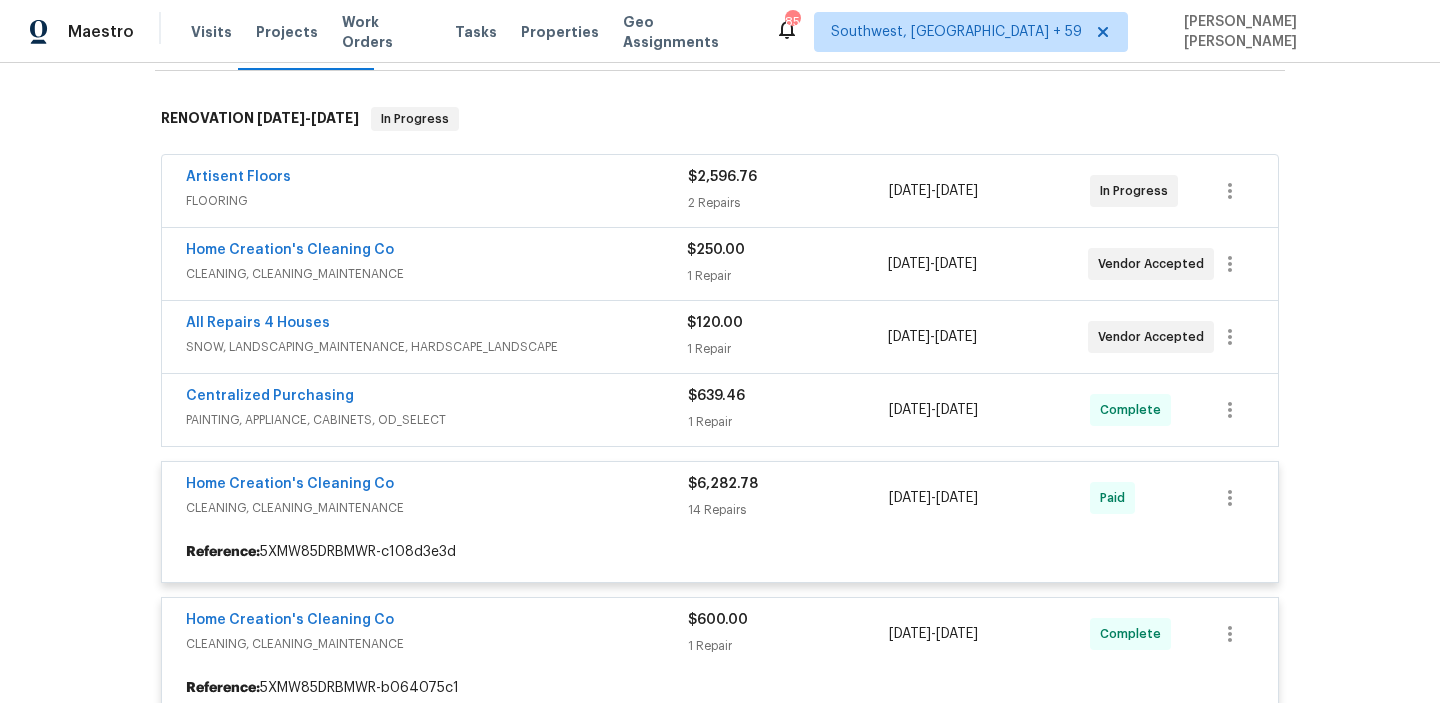 scroll, scrollTop: 288, scrollLeft: 0, axis: vertical 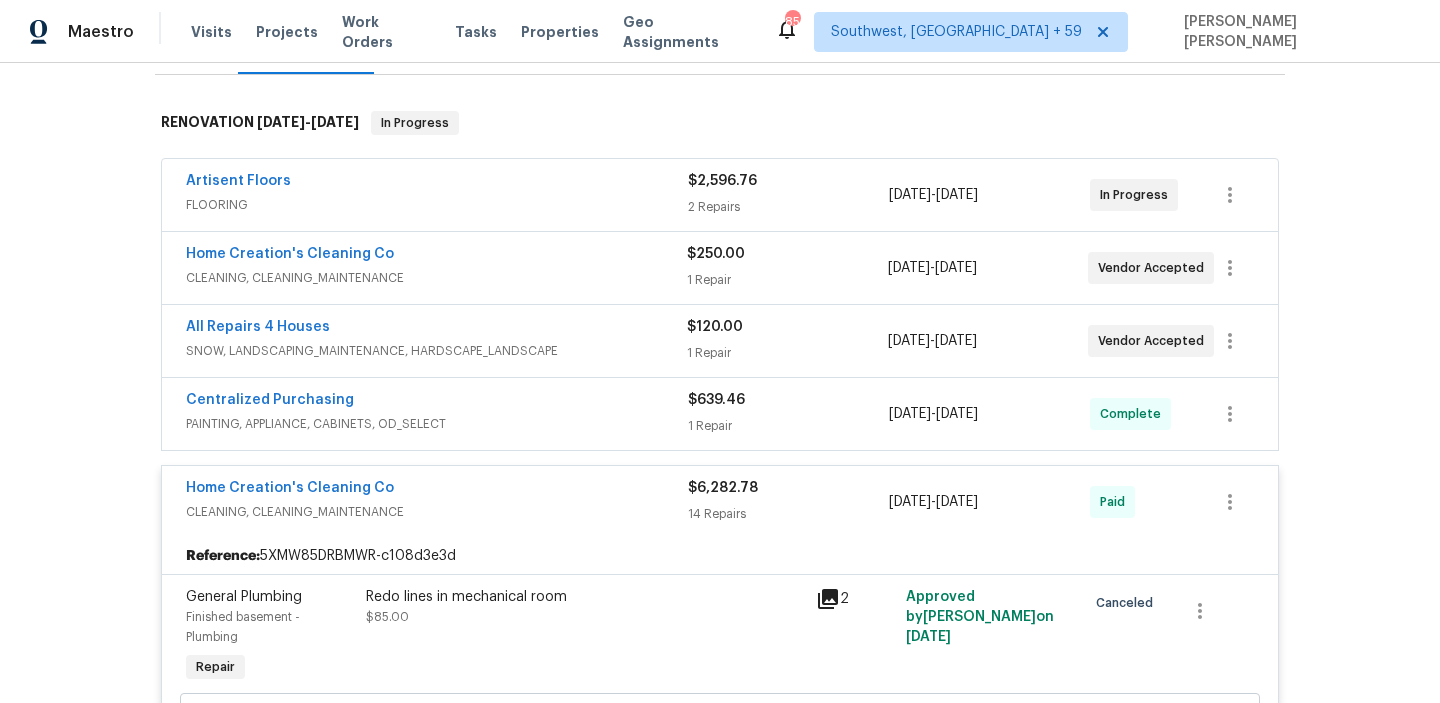 click on "Centralized Purchasing" at bounding box center (437, 402) 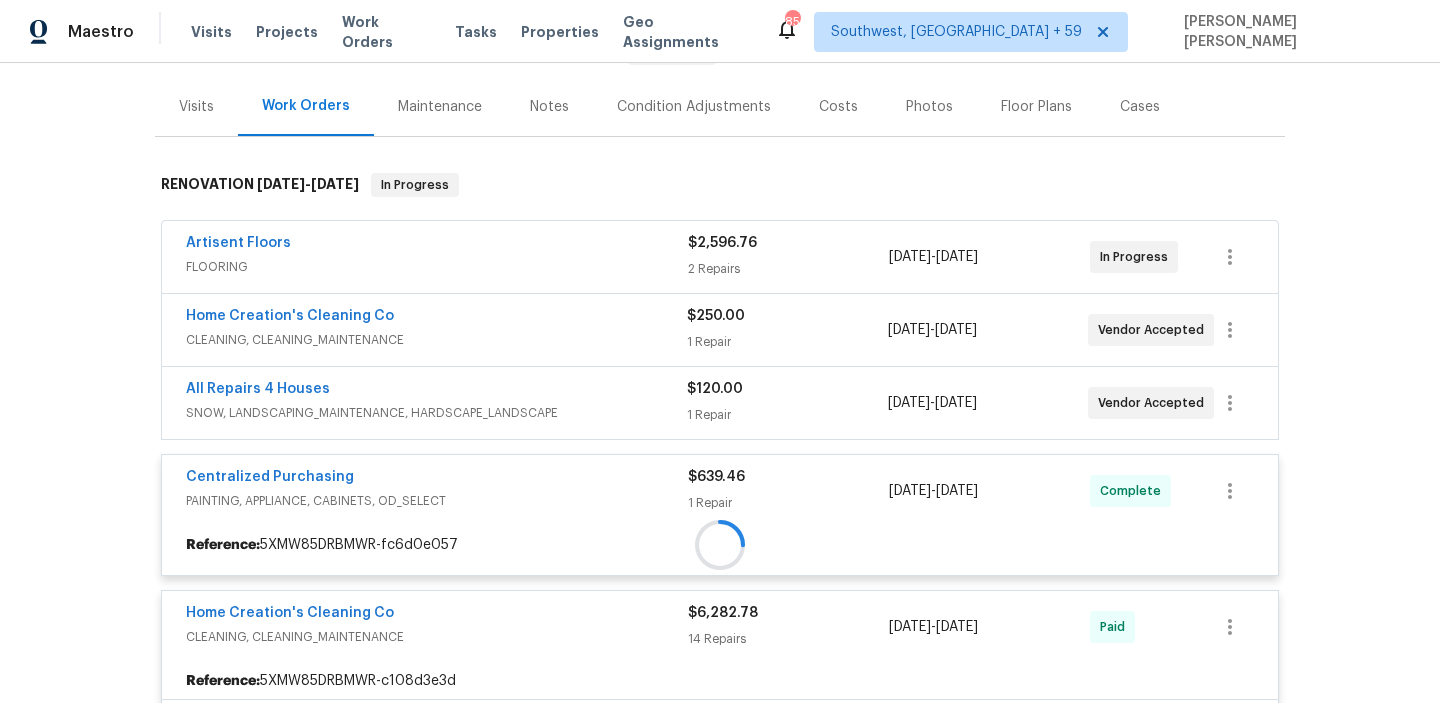 scroll, scrollTop: 219, scrollLeft: 0, axis: vertical 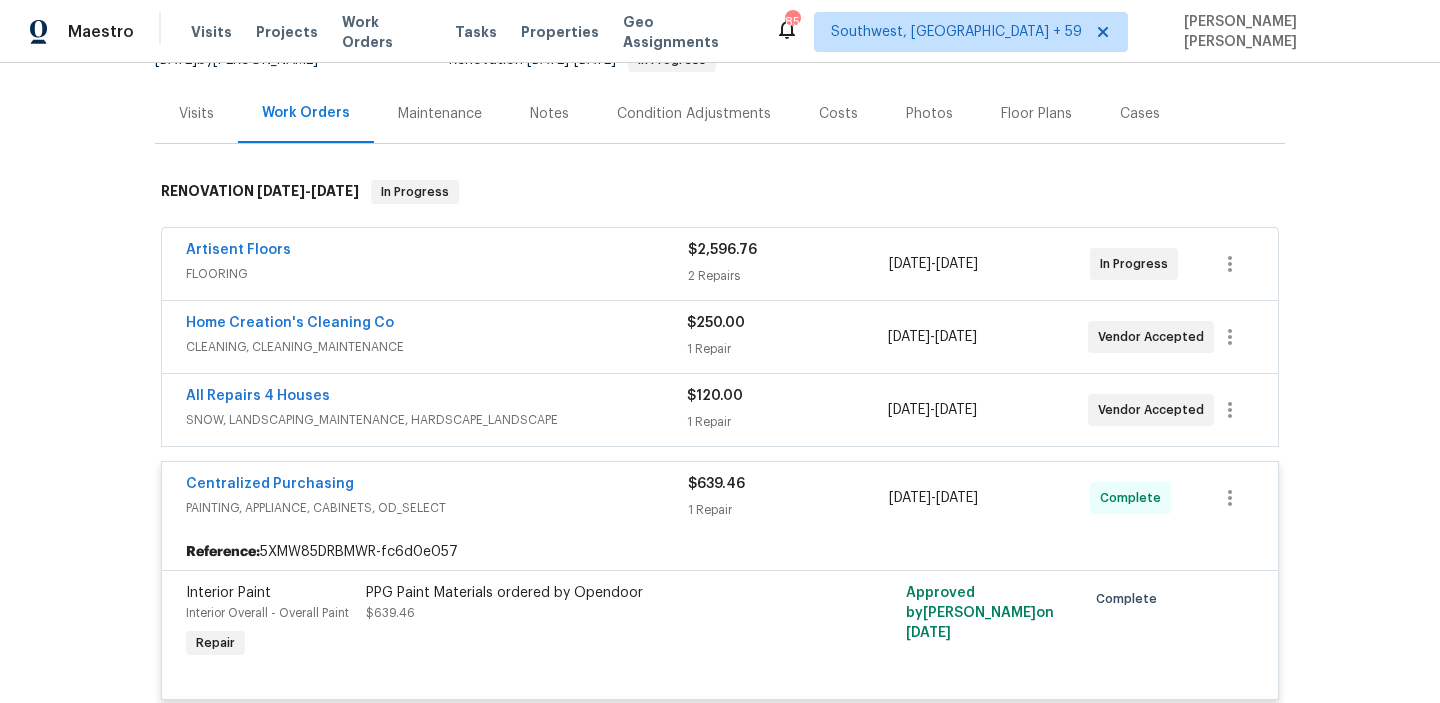 click on "All Repairs 4 Houses" at bounding box center (436, 398) 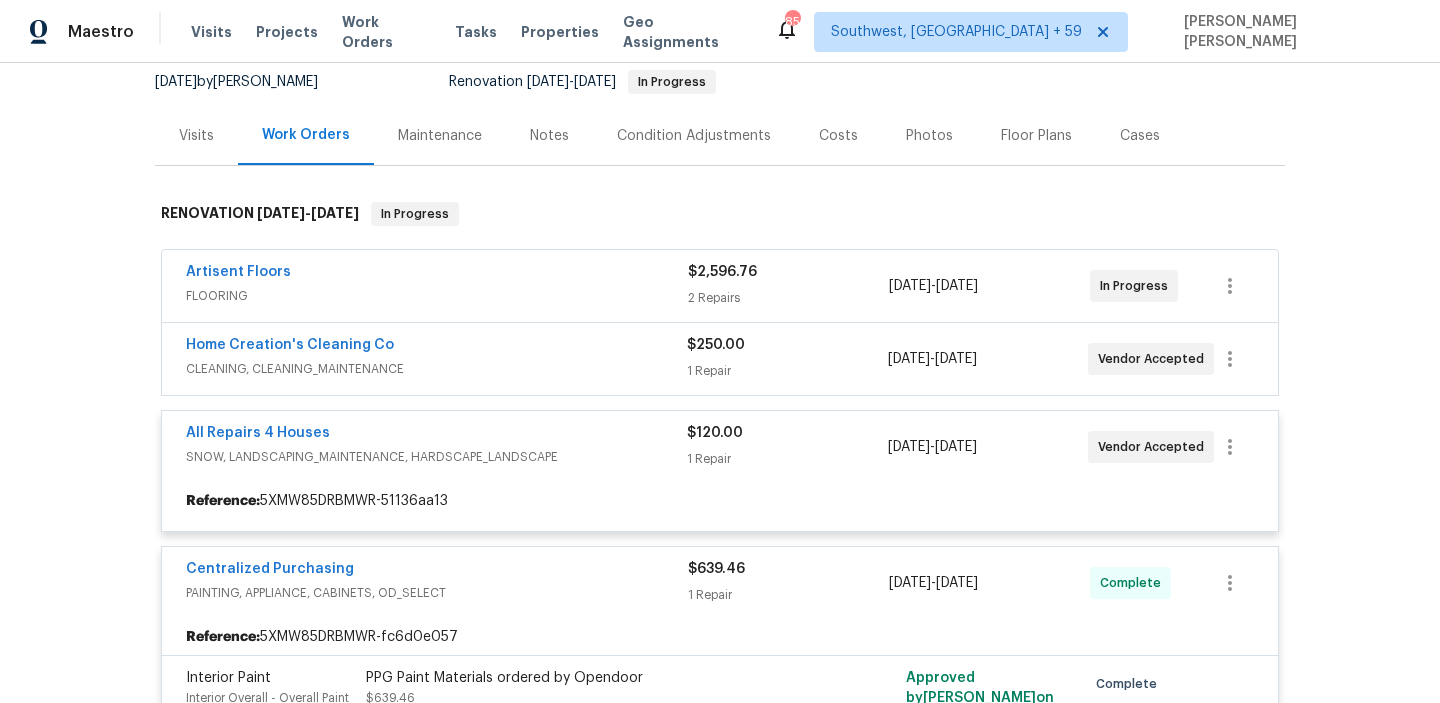 scroll, scrollTop: 193, scrollLeft: 0, axis: vertical 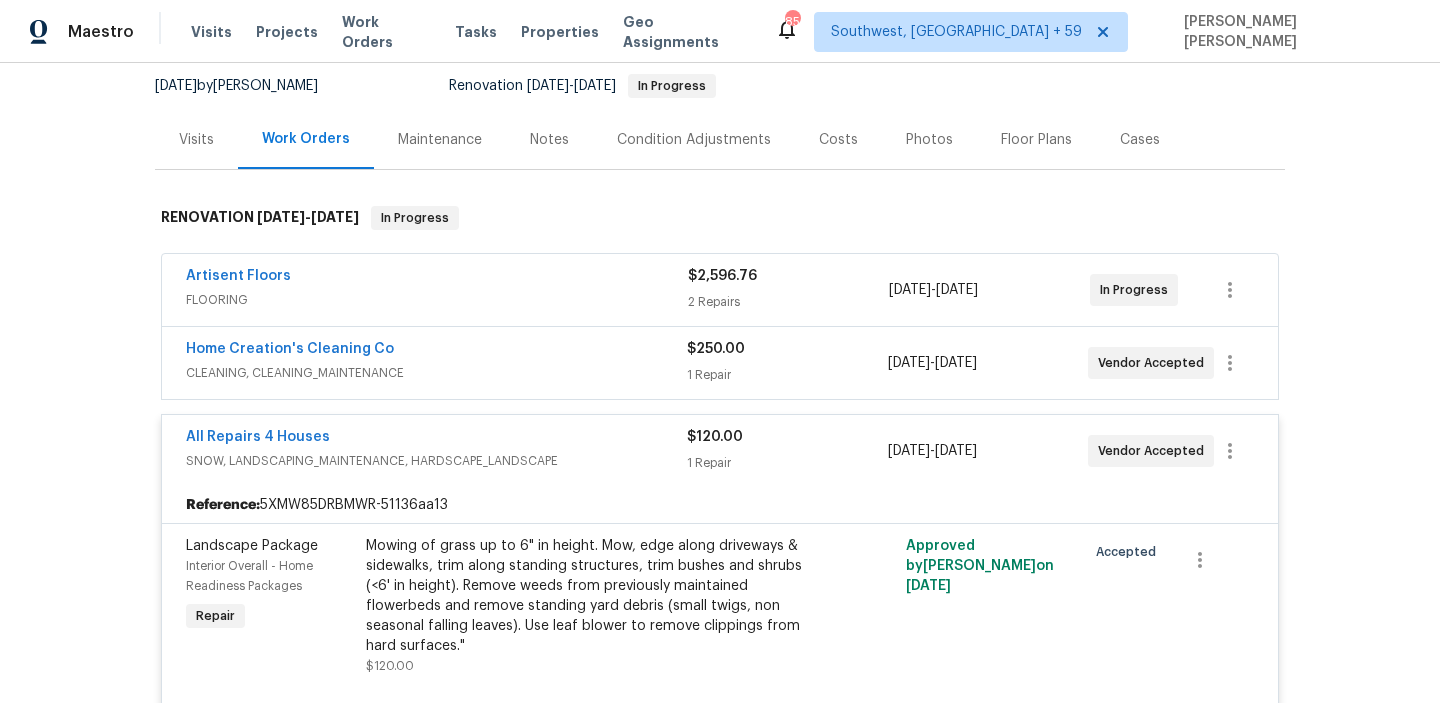 click on "CLEANING, CLEANING_MAINTENANCE" at bounding box center [436, 373] 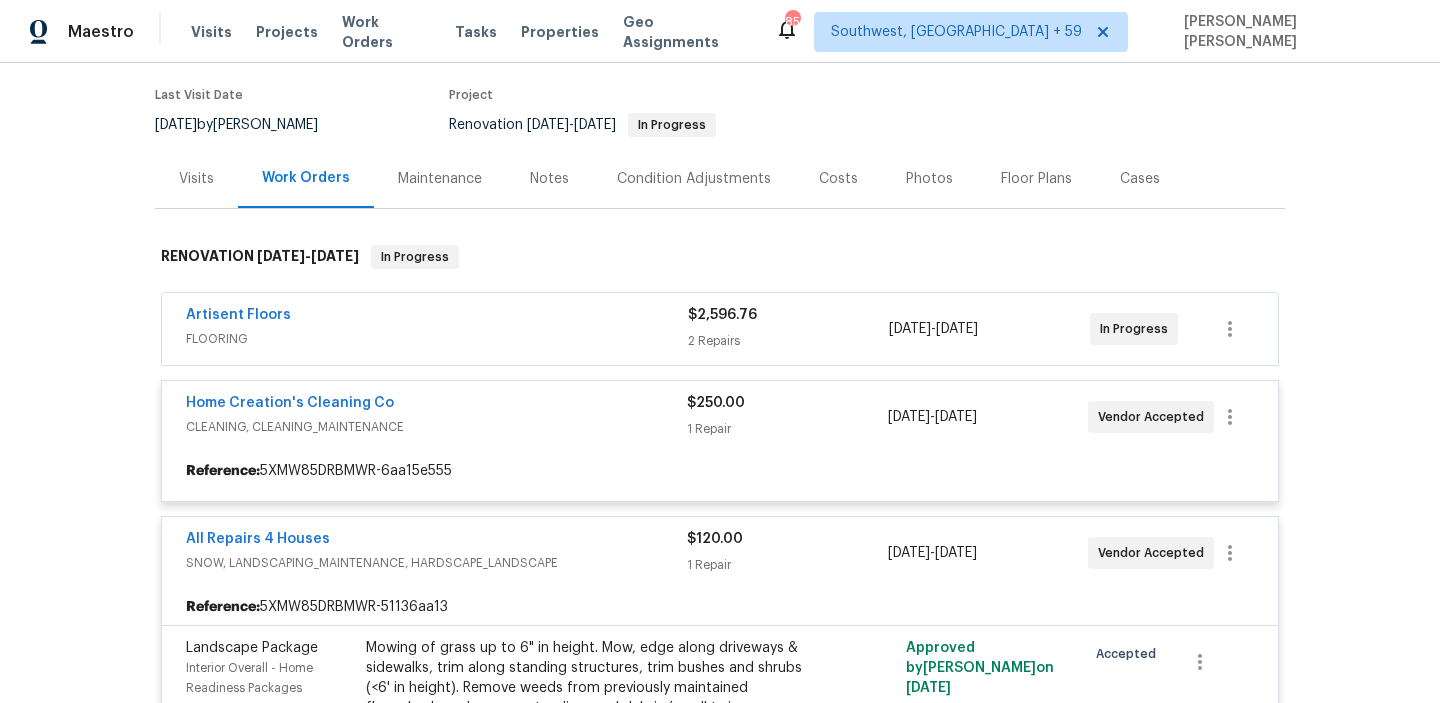 scroll, scrollTop: 150, scrollLeft: 0, axis: vertical 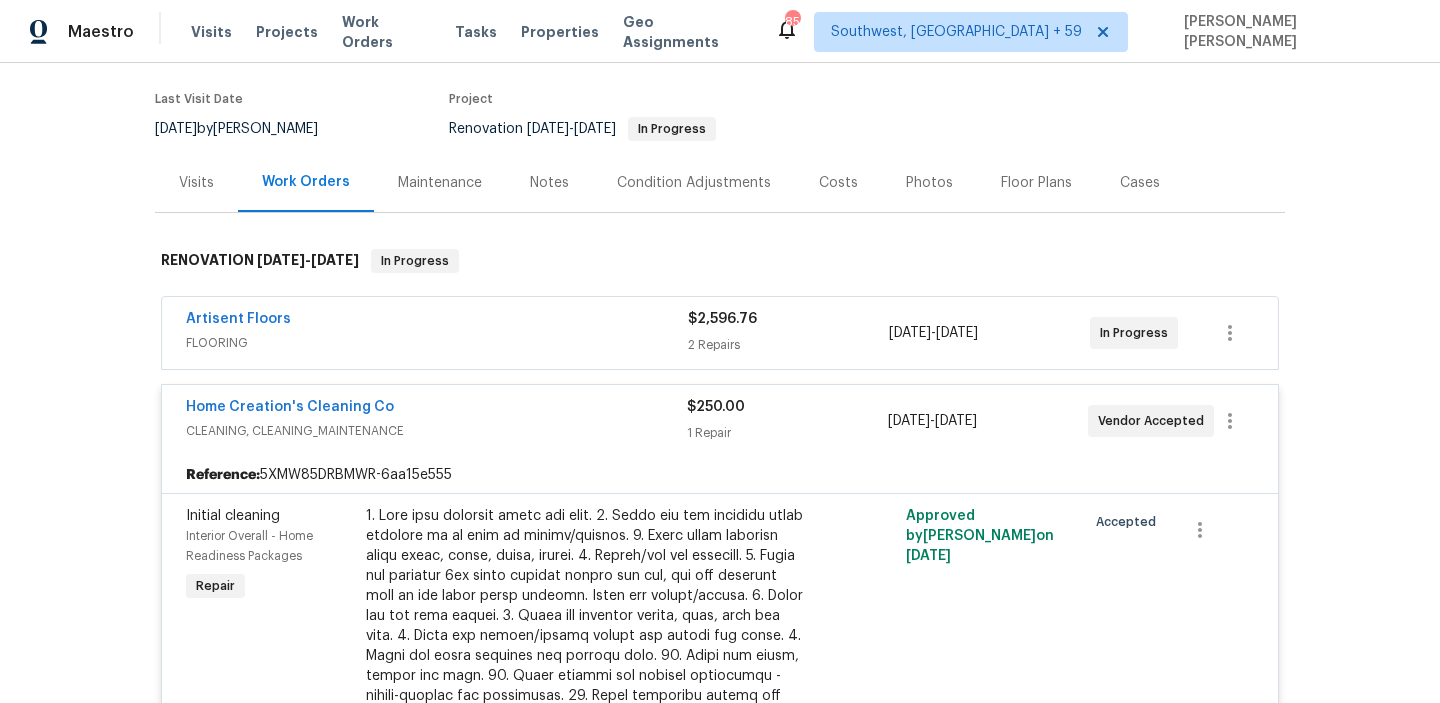 click on "Artisent Floors" at bounding box center [437, 321] 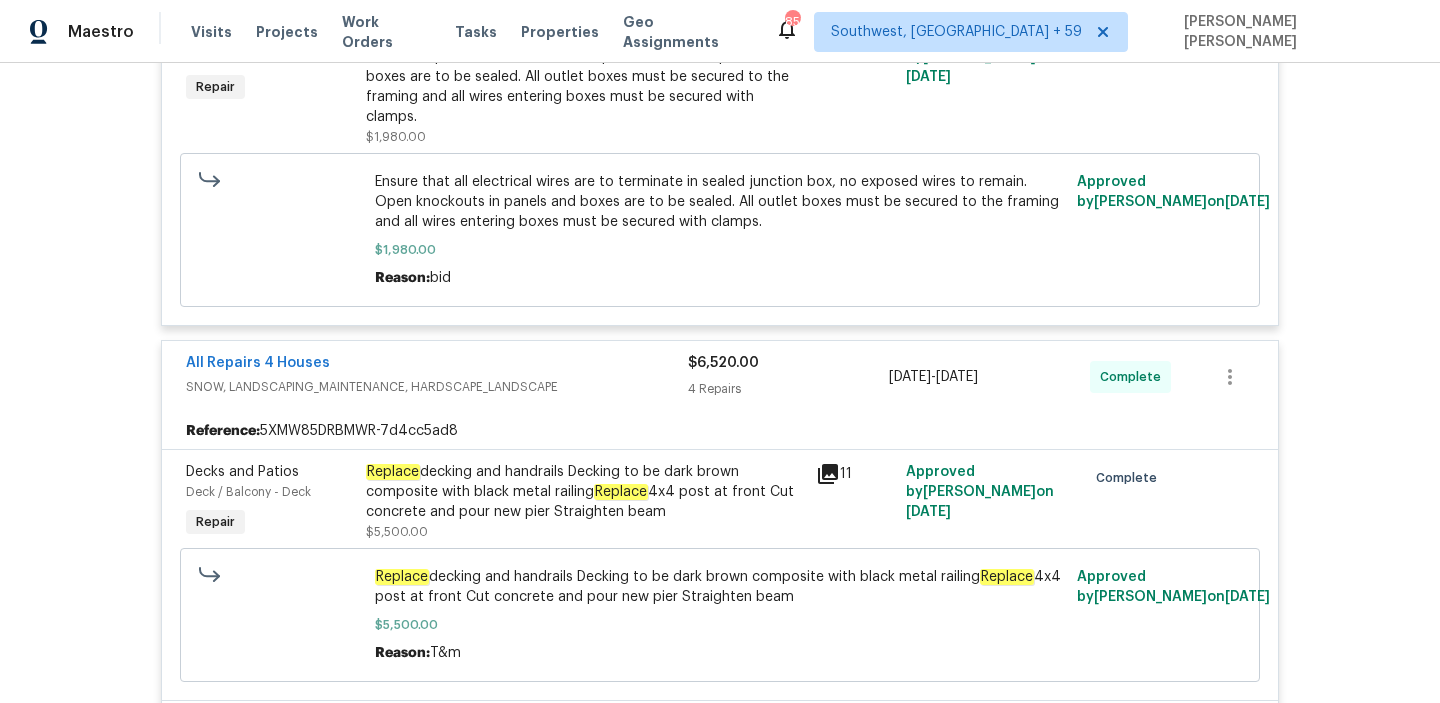 scroll, scrollTop: 5752, scrollLeft: 0, axis: vertical 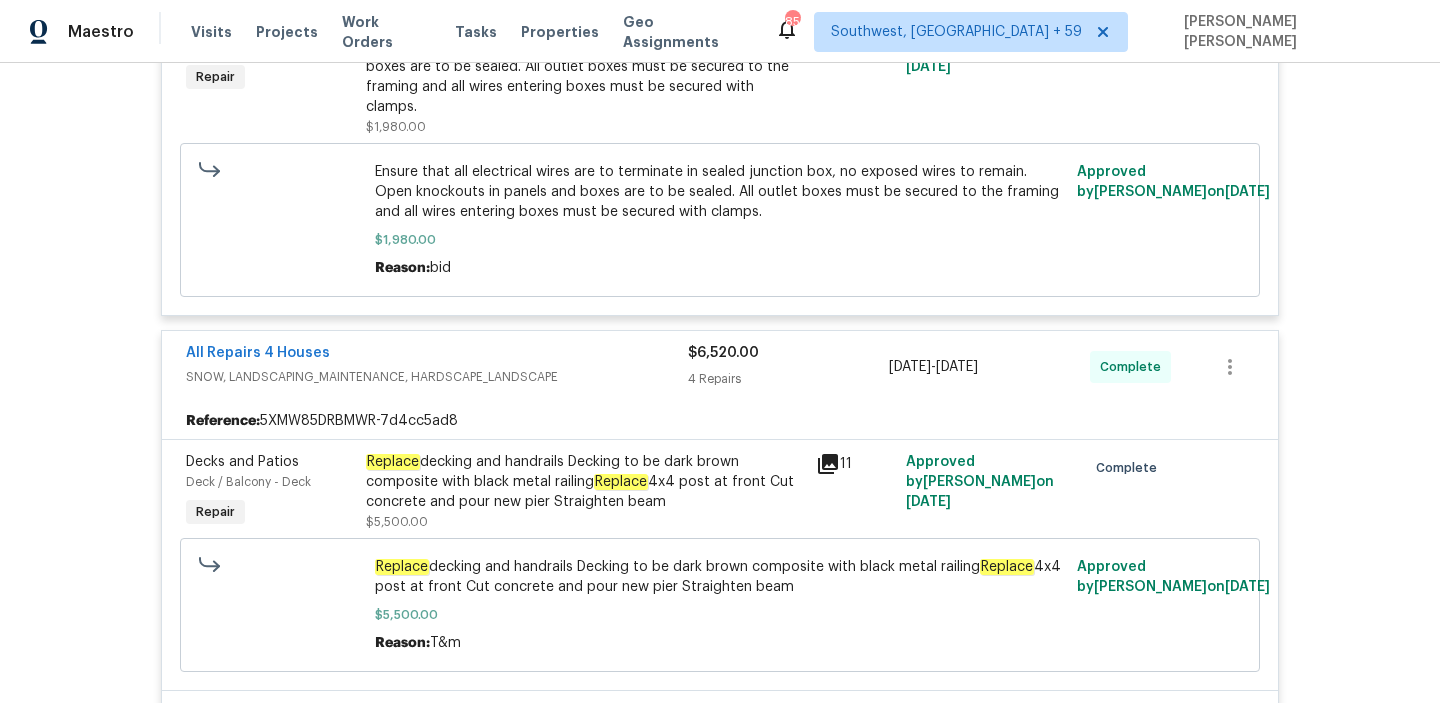 click on "Replace  decking and handrails
Decking to be dark brown composite with black metal railing
Replace  4x4 post at front
Cut concrete and pour new pier
Straighten beam" at bounding box center (585, 482) 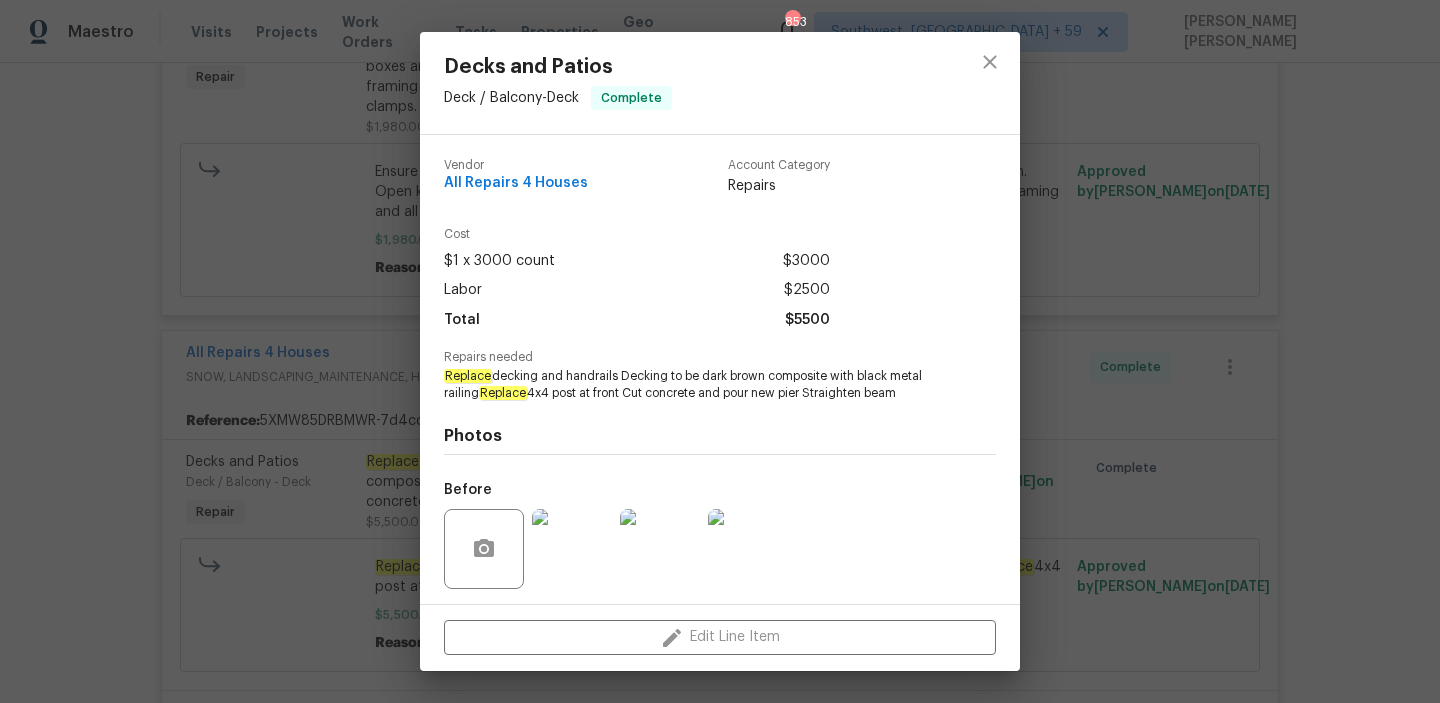scroll, scrollTop: 135, scrollLeft: 0, axis: vertical 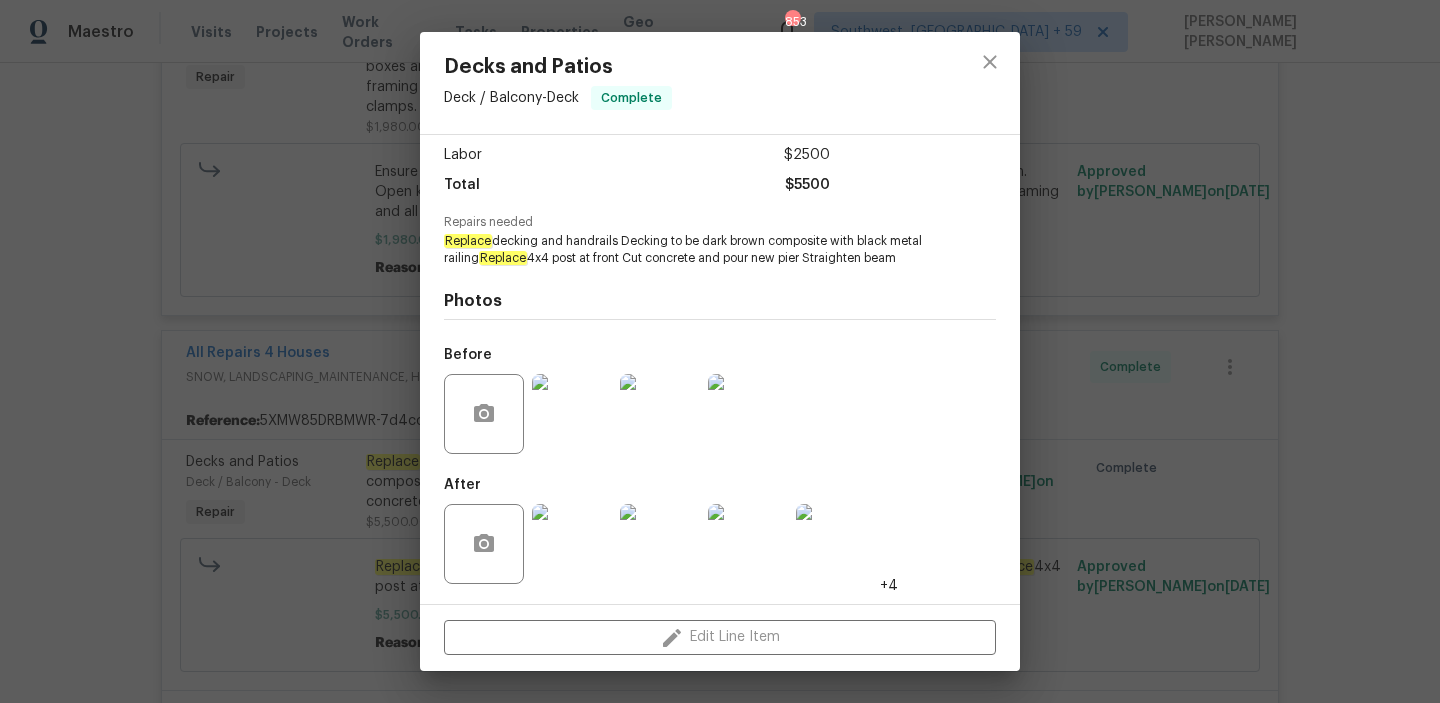 click at bounding box center (572, 414) 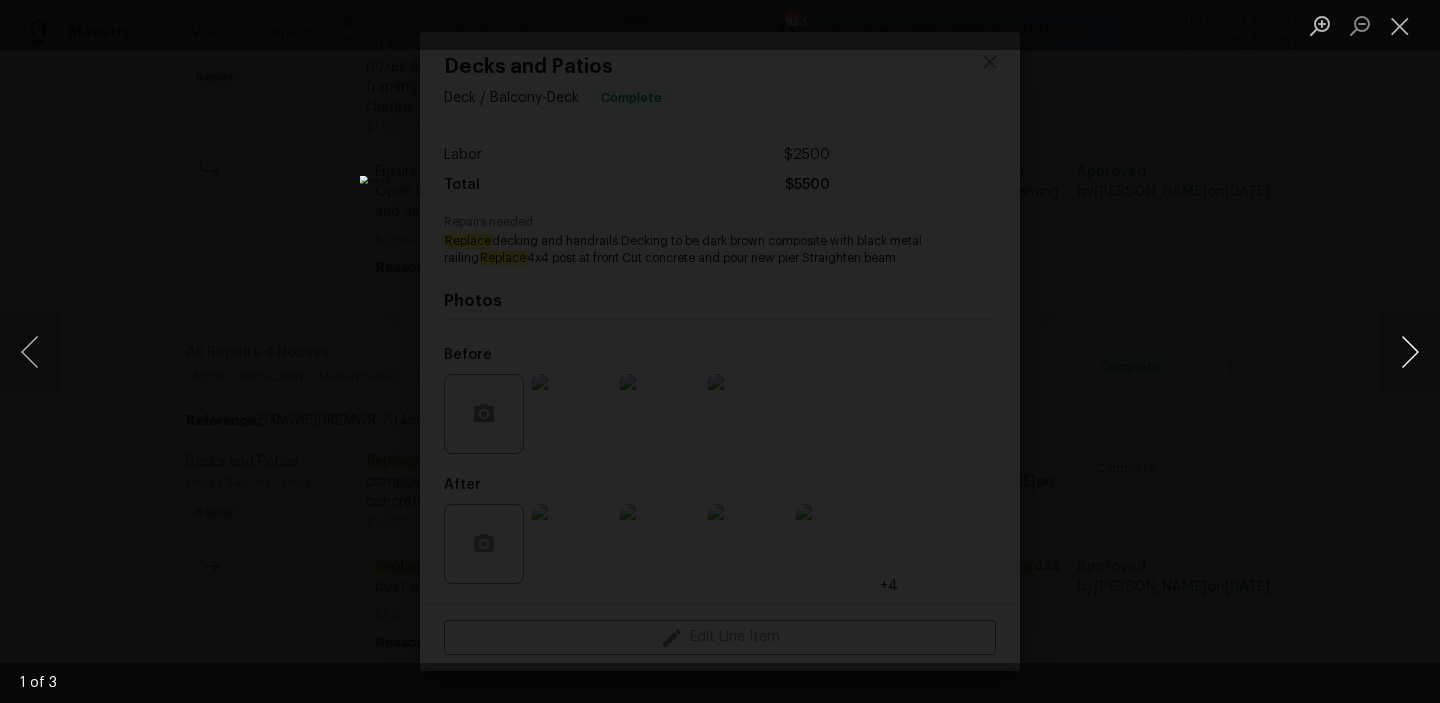 click at bounding box center (1410, 352) 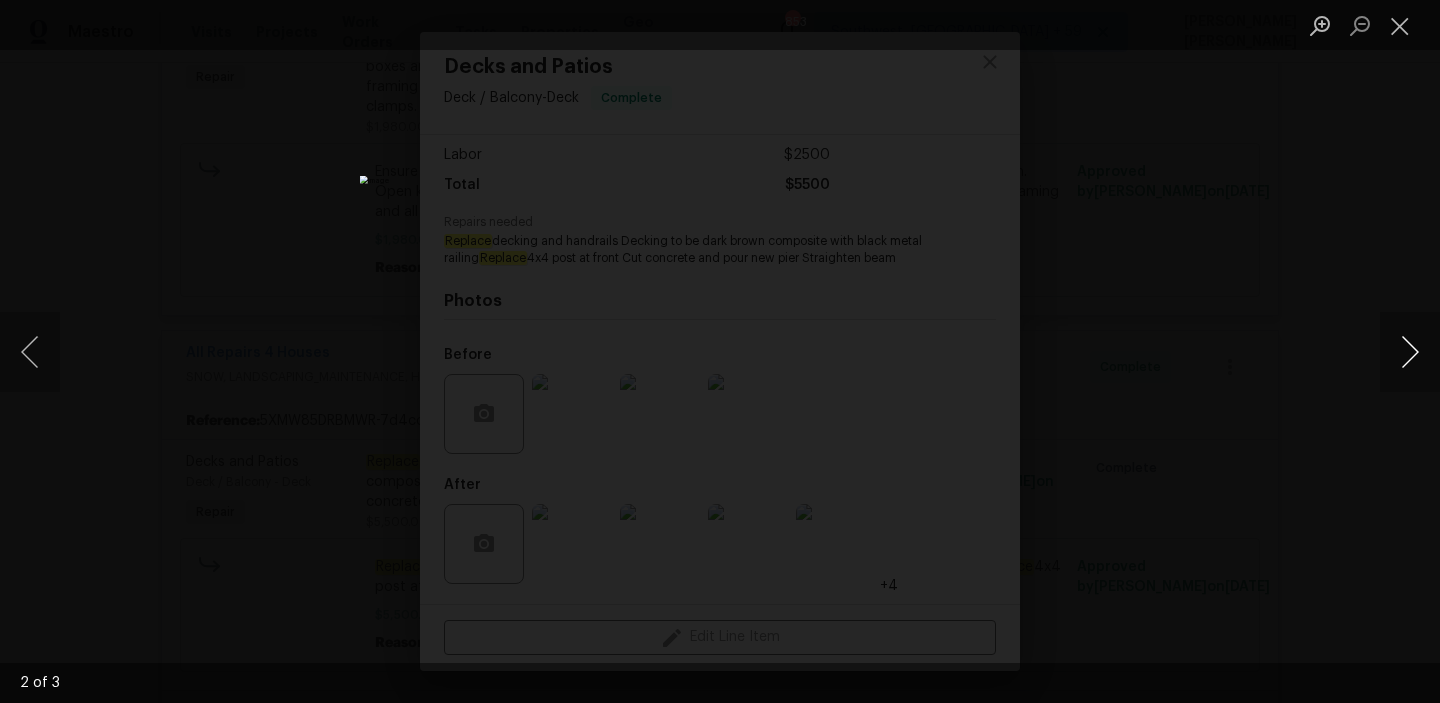 click at bounding box center [1410, 352] 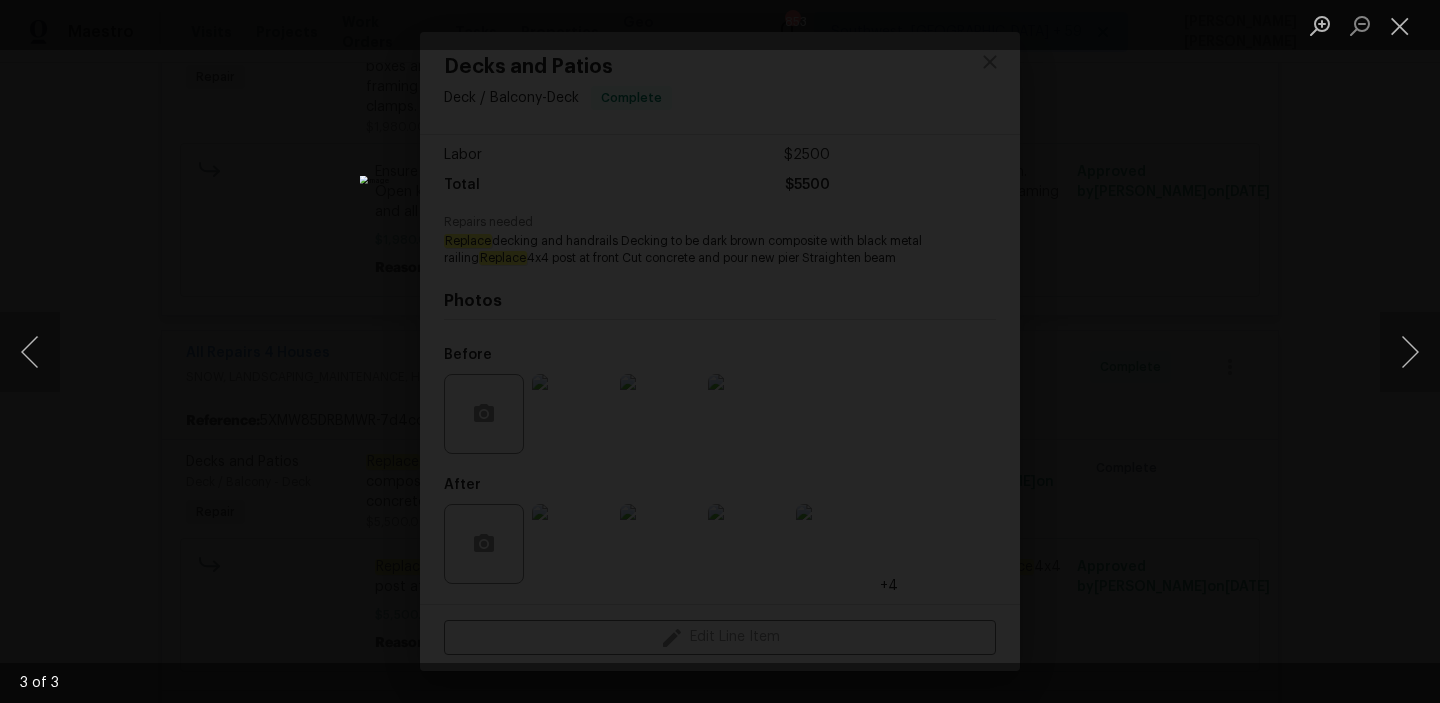 click at bounding box center (720, 351) 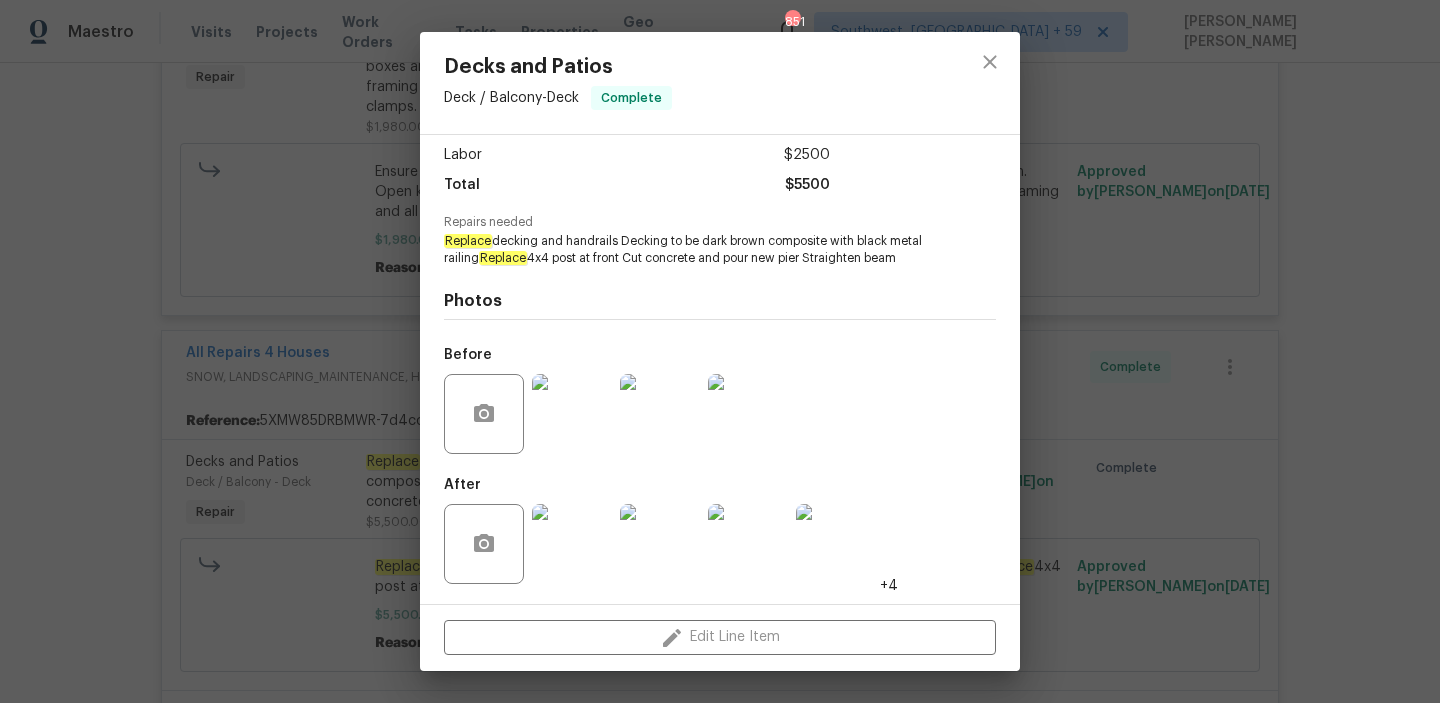 click at bounding box center [748, 414] 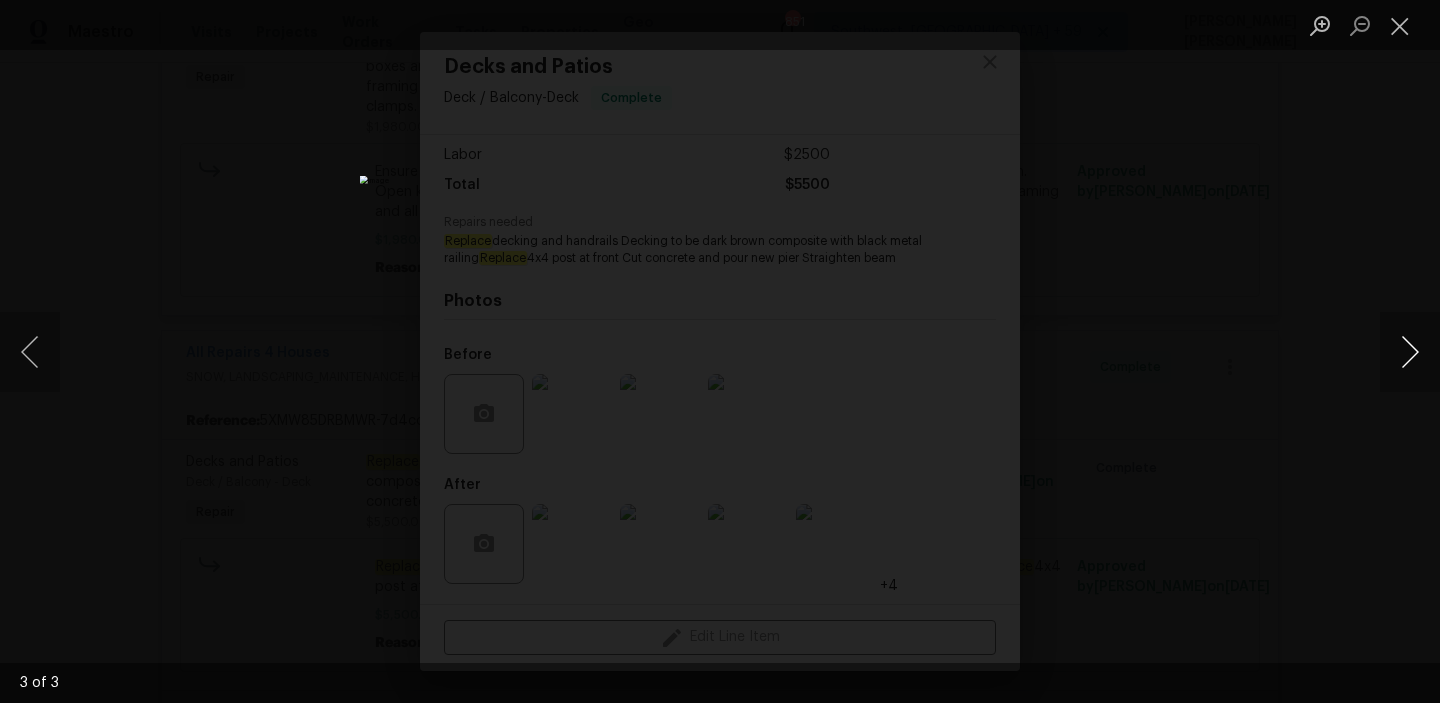 click at bounding box center [1410, 352] 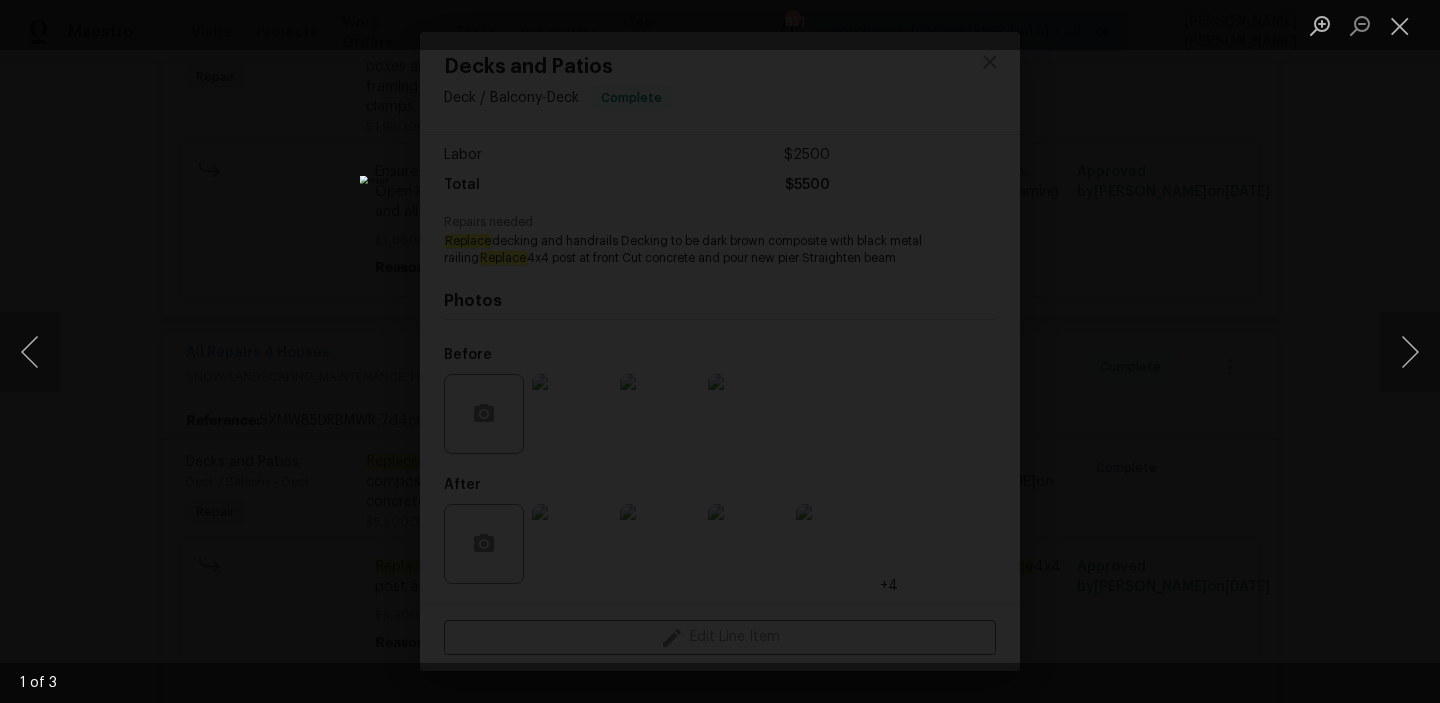 click at bounding box center (720, 351) 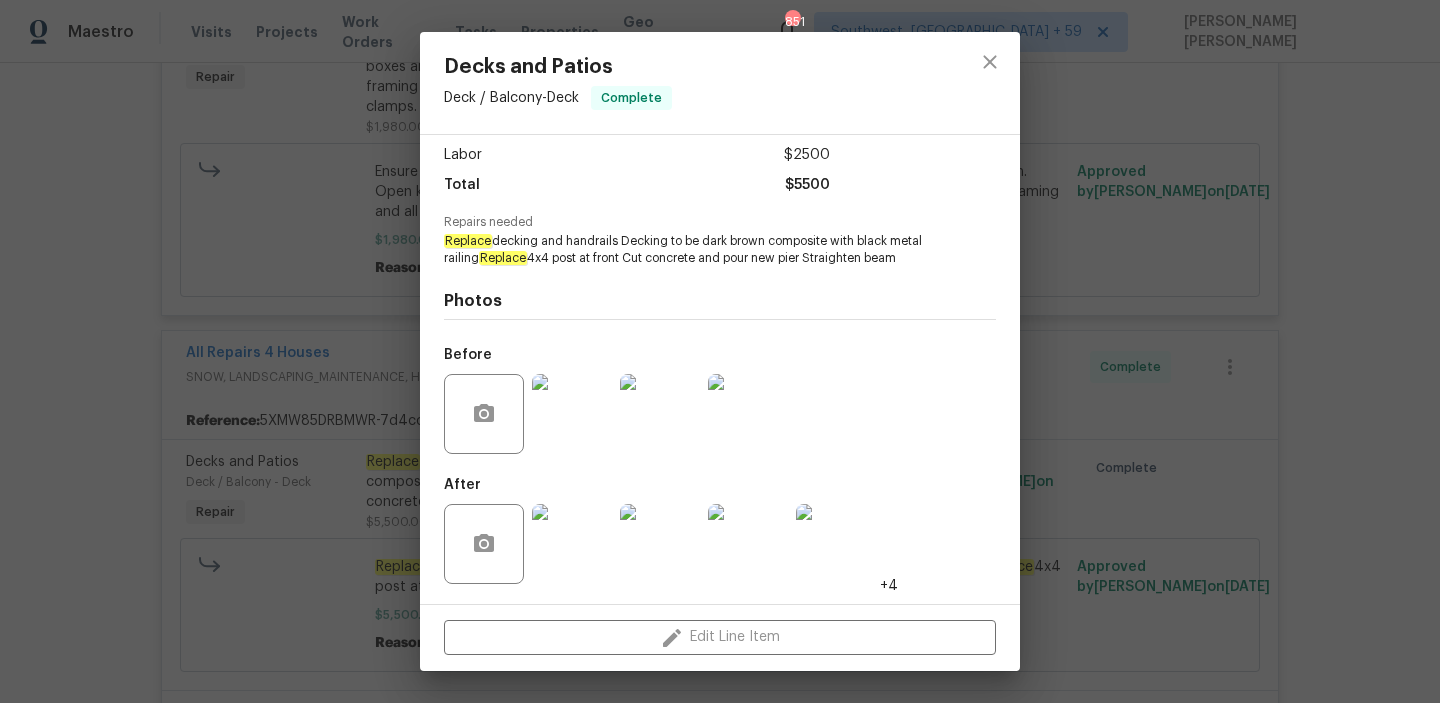 click on "Decks and Patios Deck / Balcony  -  Deck Complete Vendor All Repairs 4 Houses Account Category Repairs Cost $1 x 3000 count $3000 Labor $2500 Total $5500 Repairs needed Replace  decking and handrails
Decking to be dark brown composite with black metal railing
Replace  4x4 post at front
Cut concrete and pour new pier
Straighten beam Photos Before After  +4  Edit Line Item" at bounding box center [720, 351] 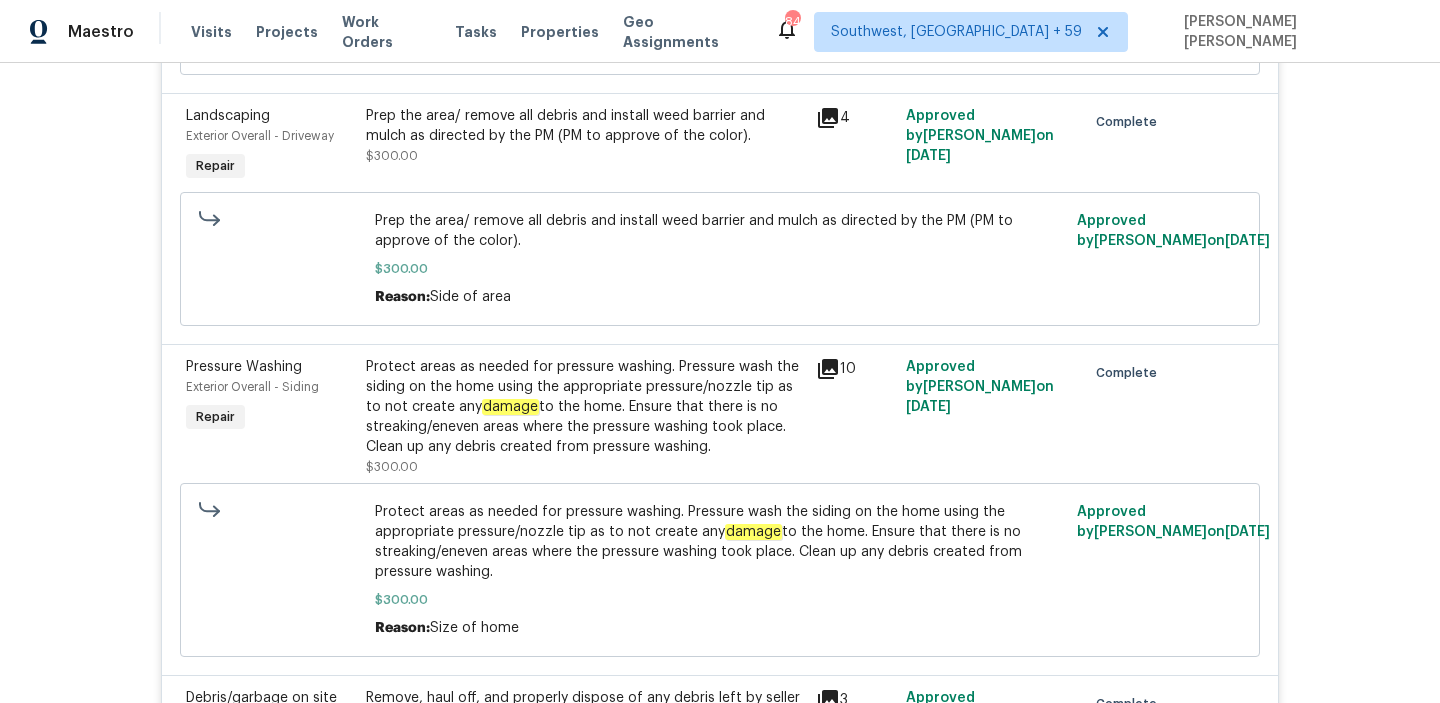 scroll, scrollTop: 210, scrollLeft: 0, axis: vertical 